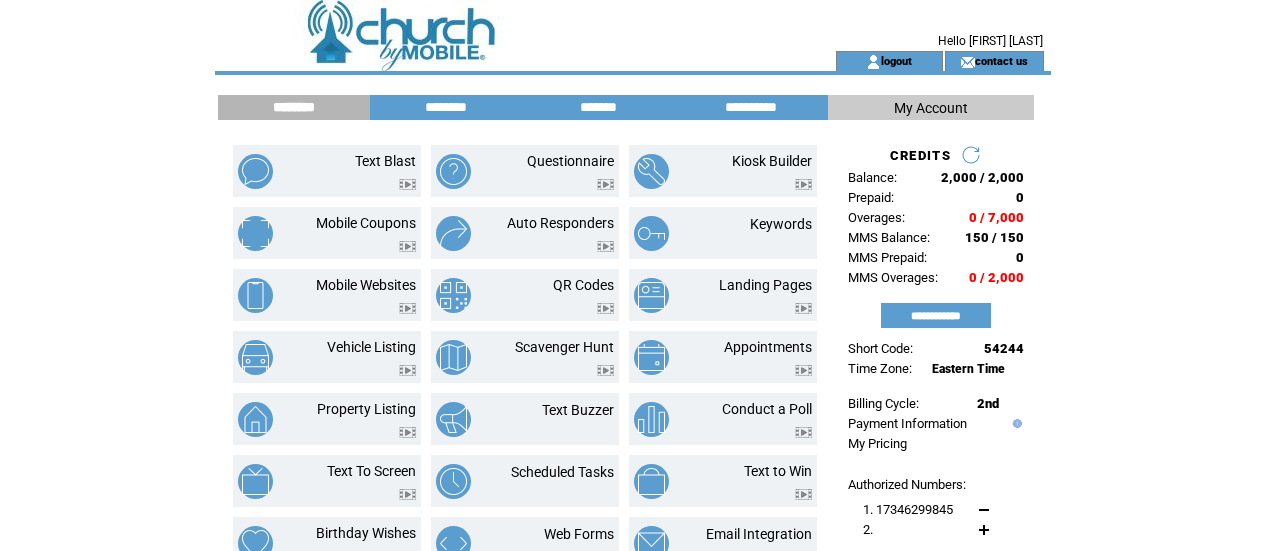 scroll, scrollTop: 0, scrollLeft: 0, axis: both 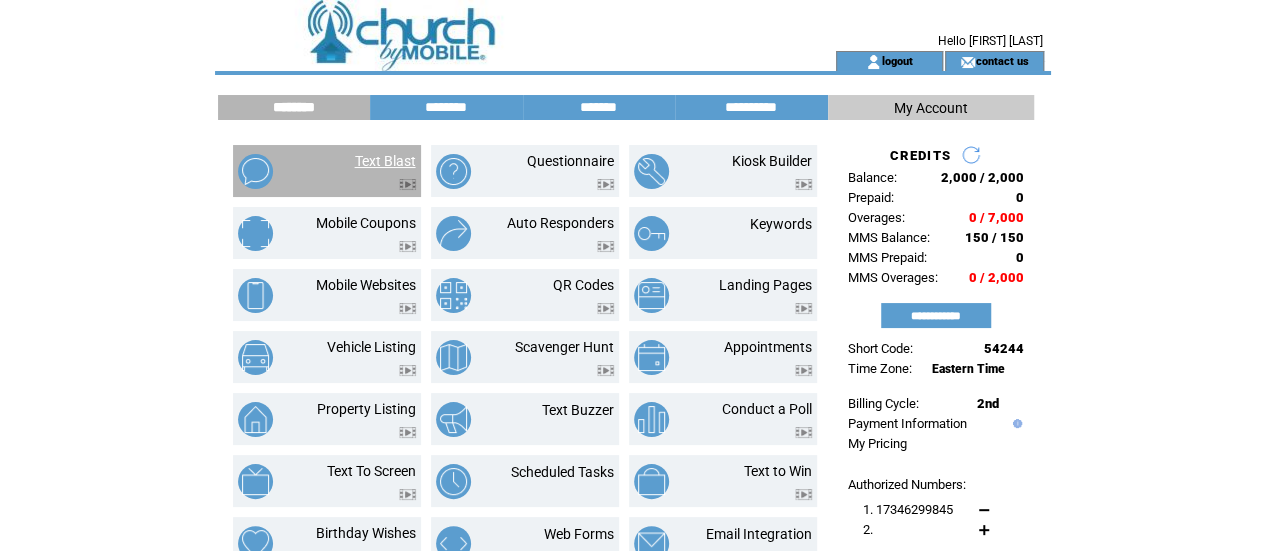click on "Text Blast" at bounding box center [385, 161] 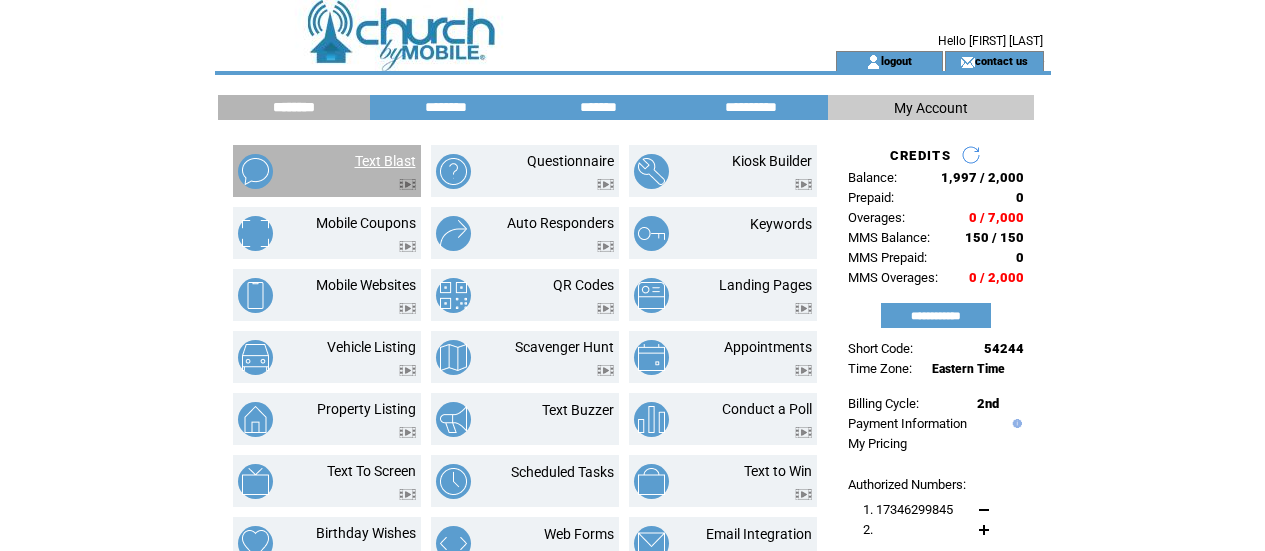 scroll, scrollTop: 0, scrollLeft: 0, axis: both 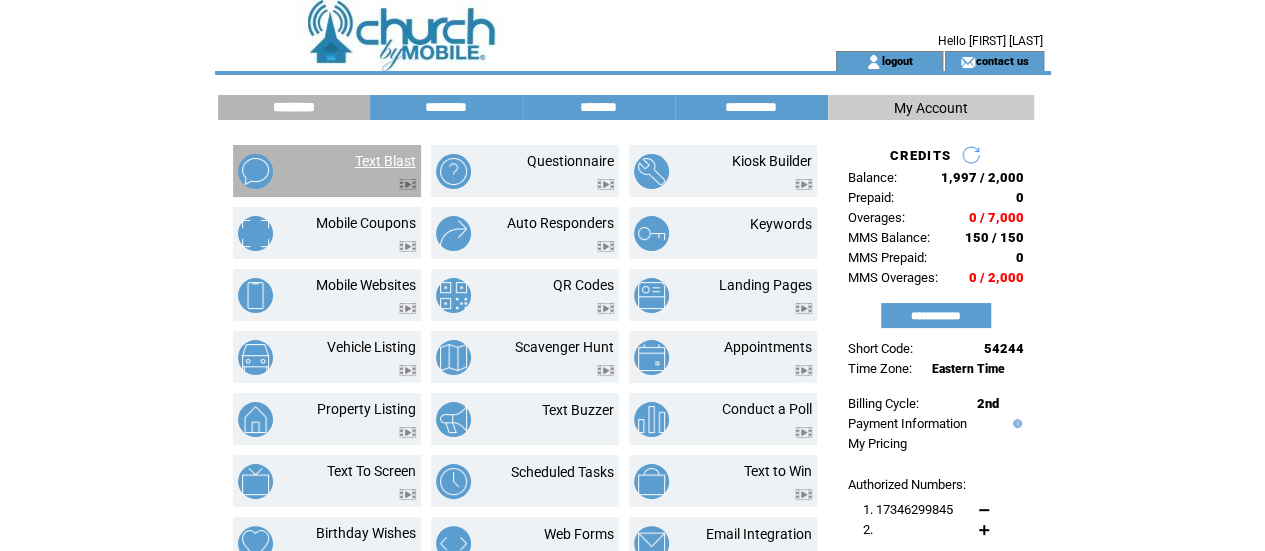 click on "Text Blast" at bounding box center (385, 161) 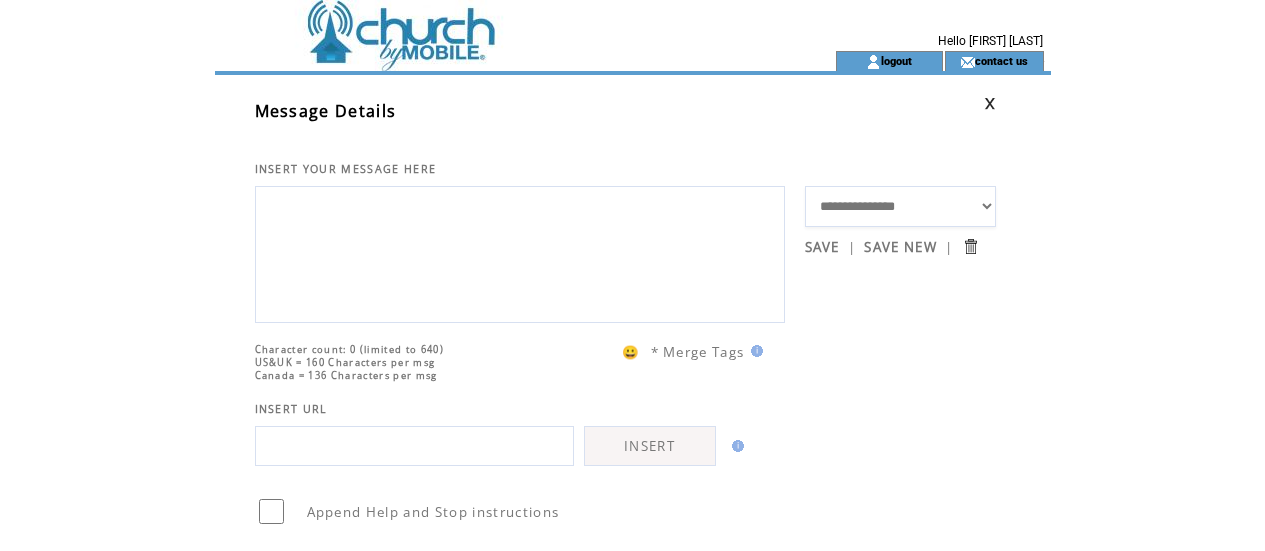 scroll, scrollTop: 0, scrollLeft: 0, axis: both 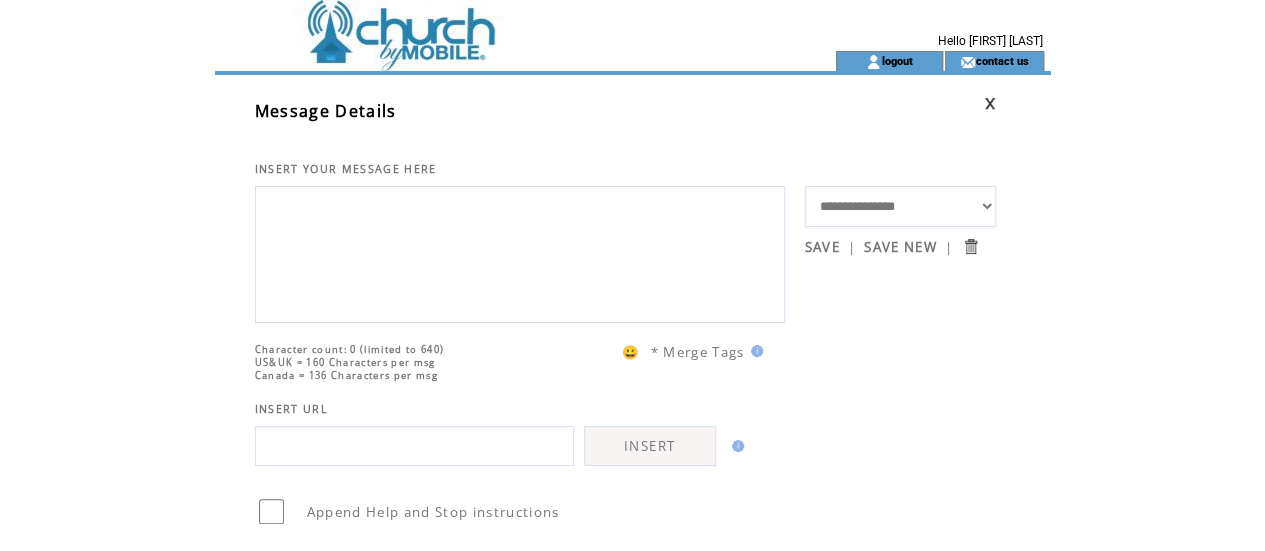 select on "*****" 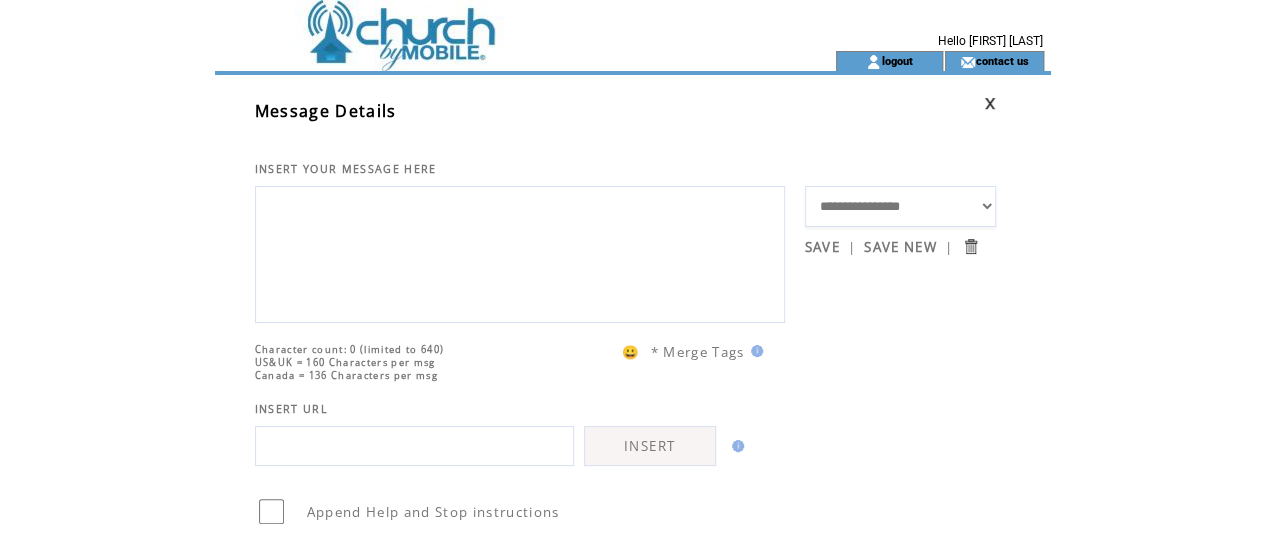 click on "**********" at bounding box center [900, 206] 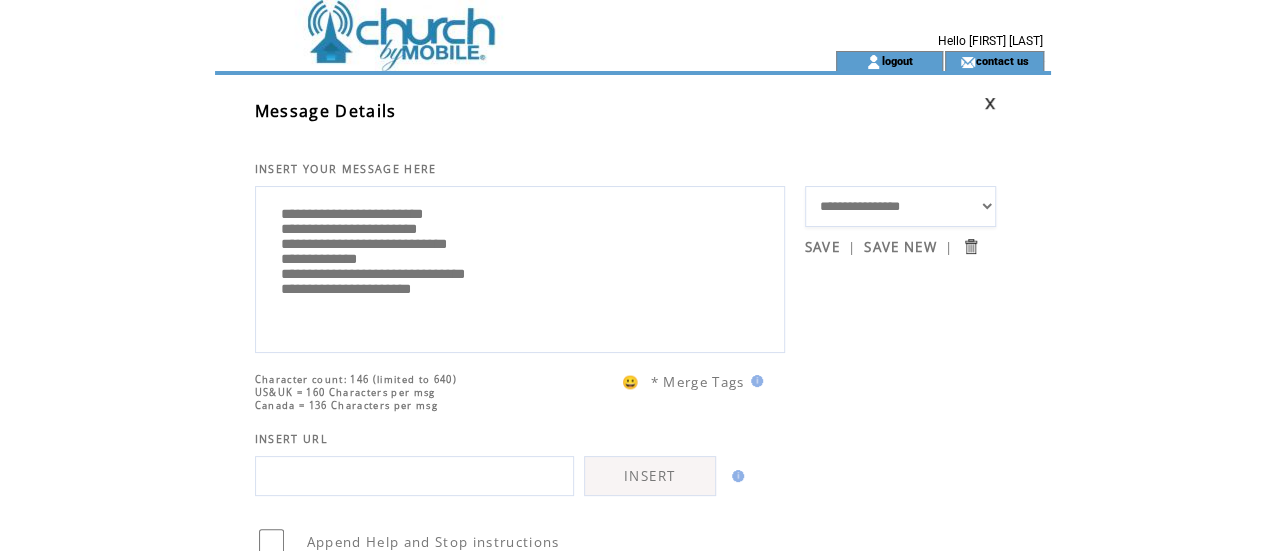 drag, startPoint x: 472, startPoint y: 322, endPoint x: 246, endPoint y: 317, distance: 226.0553 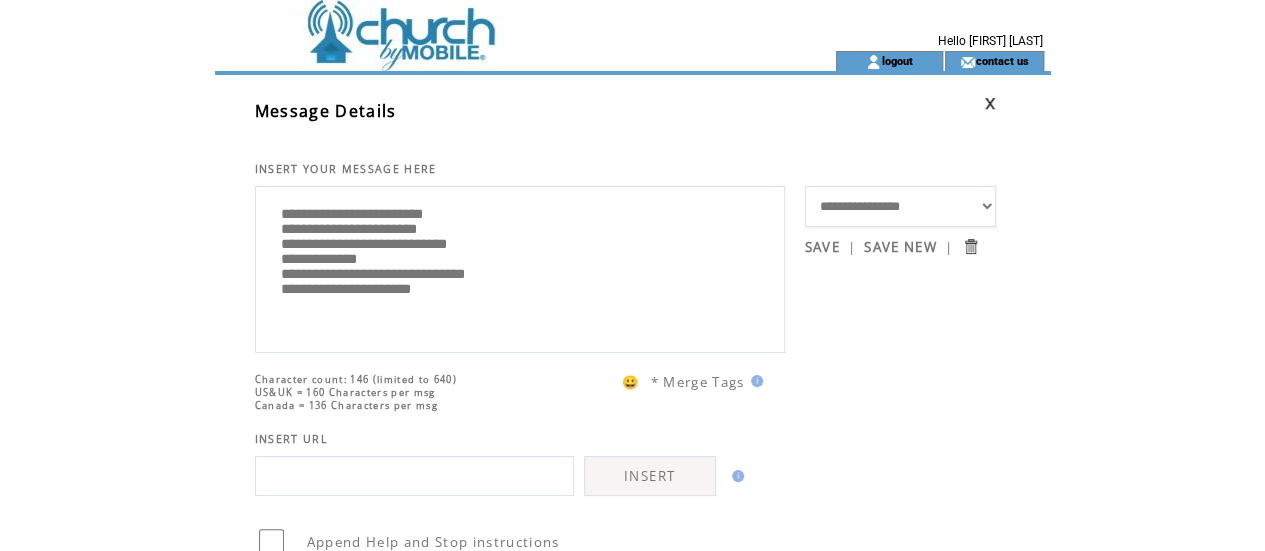 click on "**********" at bounding box center (653, 743) 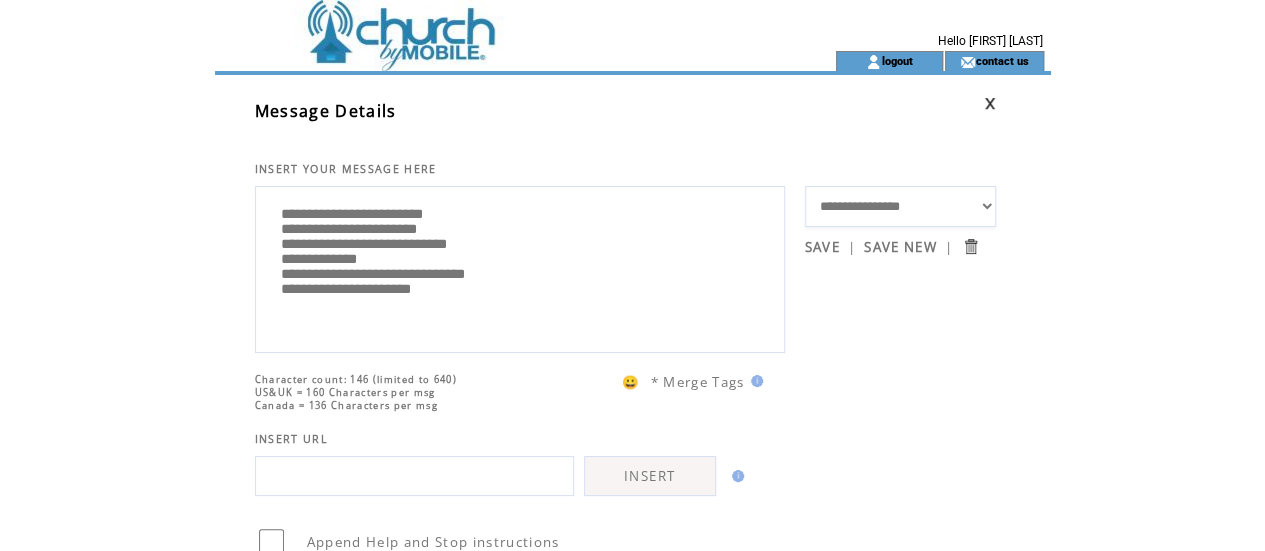 click on "**********" at bounding box center [520, 267] 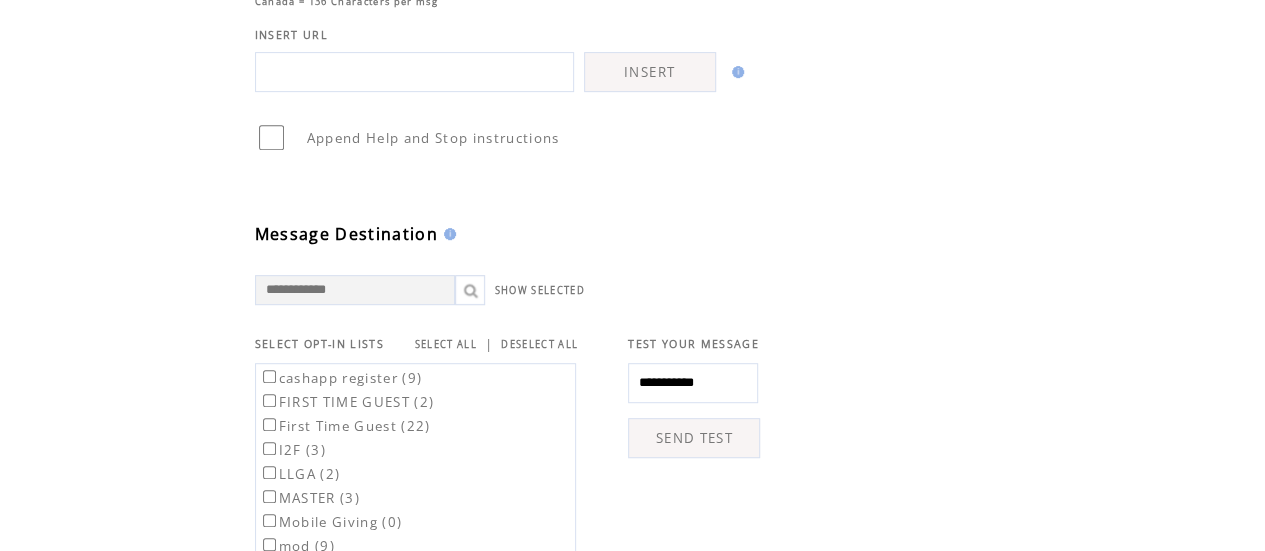 scroll, scrollTop: 413, scrollLeft: 0, axis: vertical 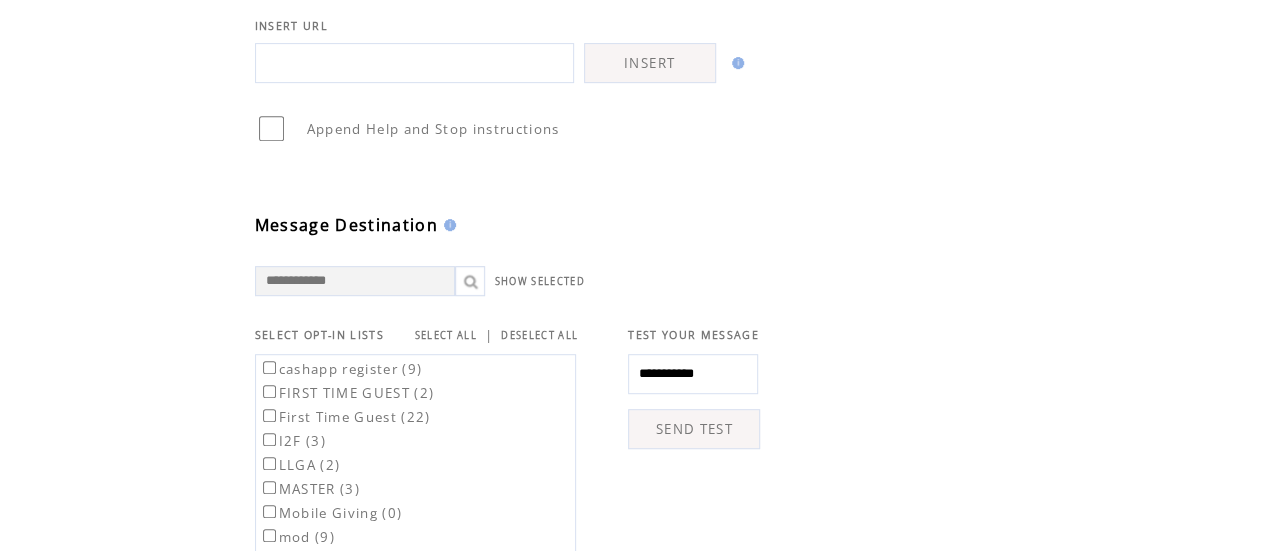 click on "SELECT ALL" at bounding box center (446, 335) 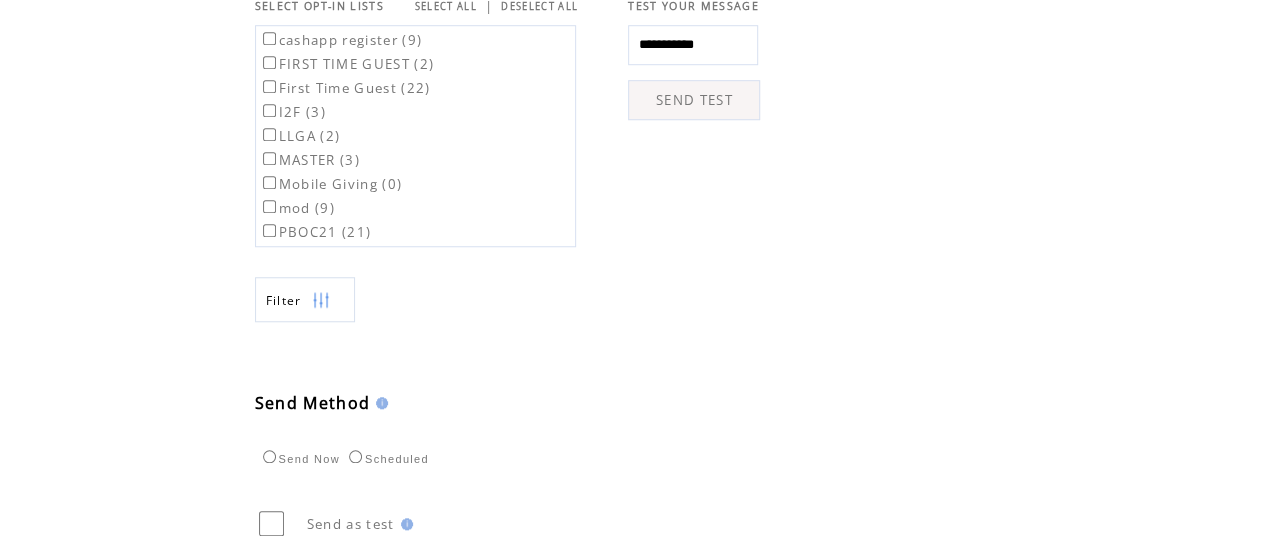 scroll, scrollTop: 890, scrollLeft: 0, axis: vertical 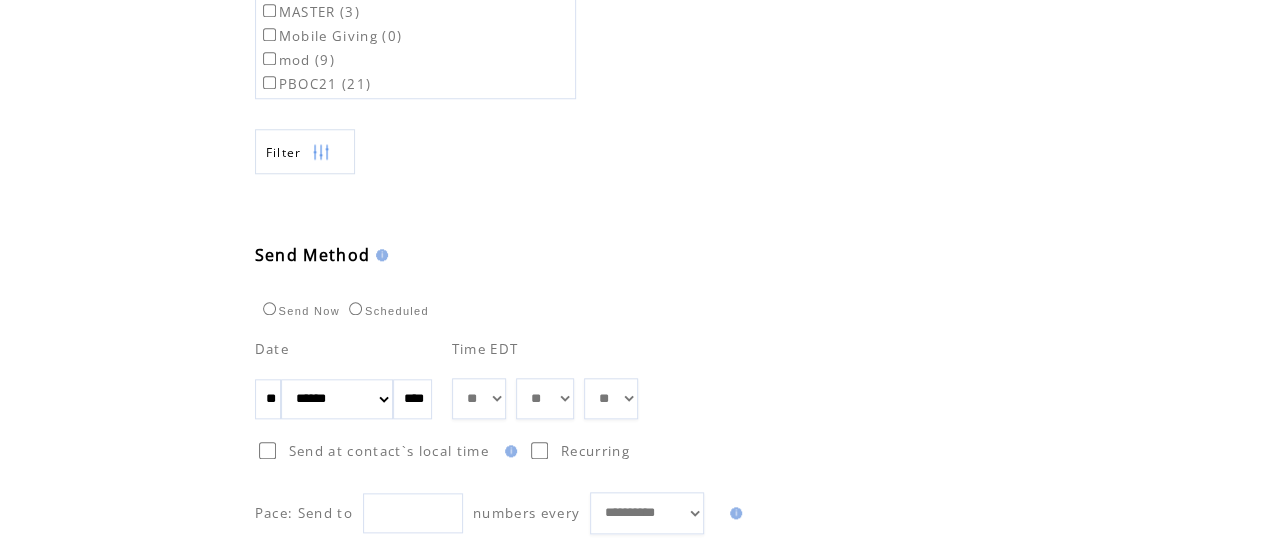 click on "** 	 ** 	 ** 	 ** 	 ** 	 ** 	 ** 	 ** 	 ** 	 ** 	 ** 	 ** 	 **" at bounding box center (479, 398) 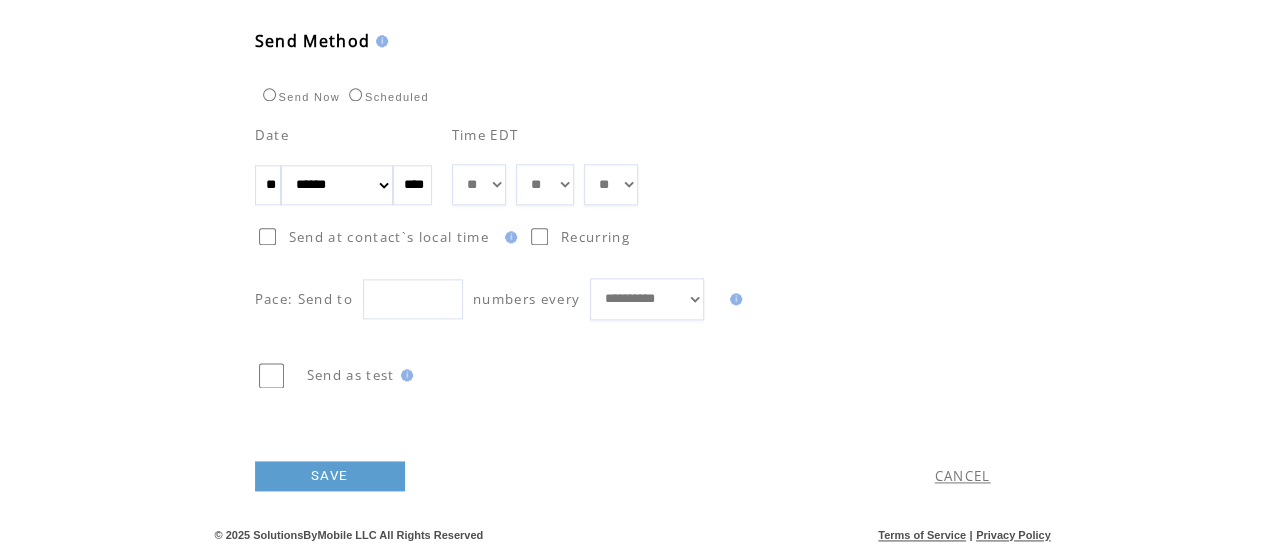 scroll, scrollTop: 1100, scrollLeft: 0, axis: vertical 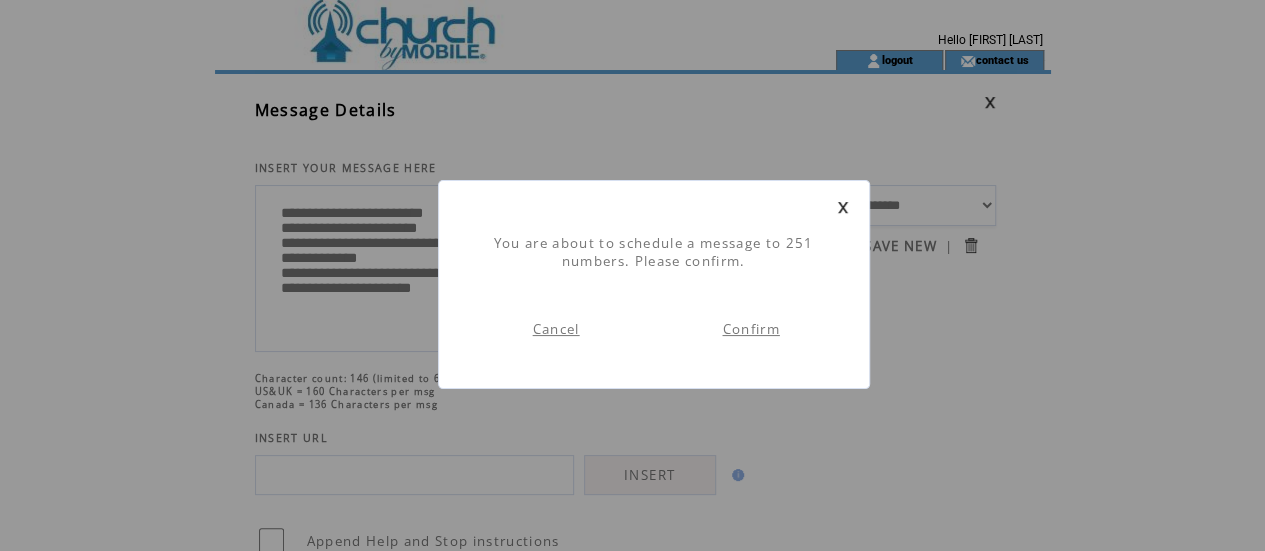 click on "Confirm" at bounding box center [750, 329] 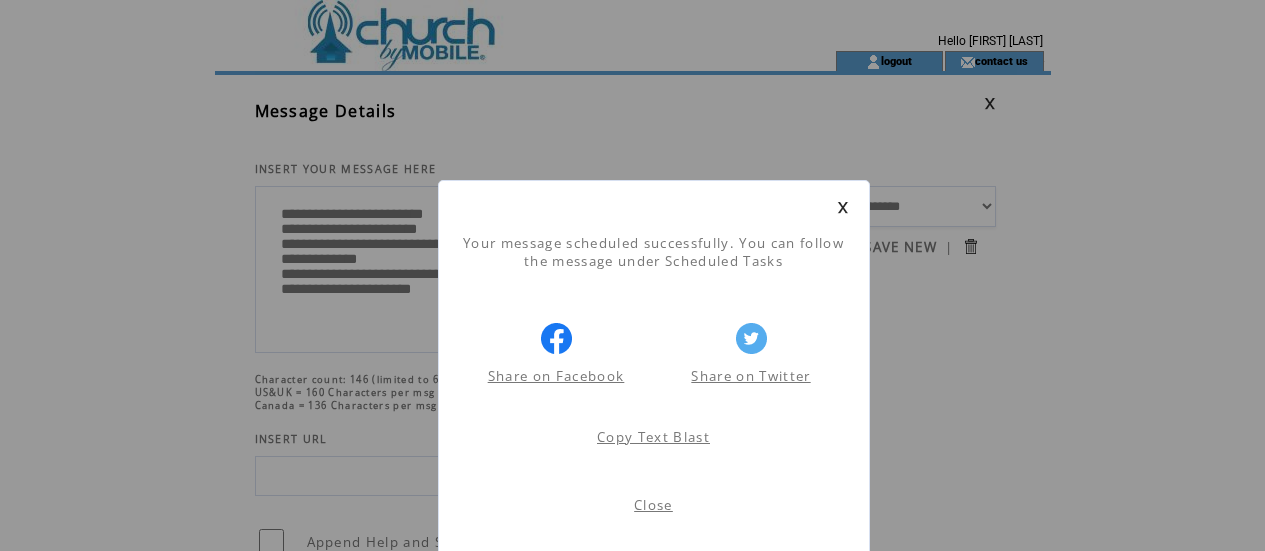 scroll, scrollTop: 1, scrollLeft: 0, axis: vertical 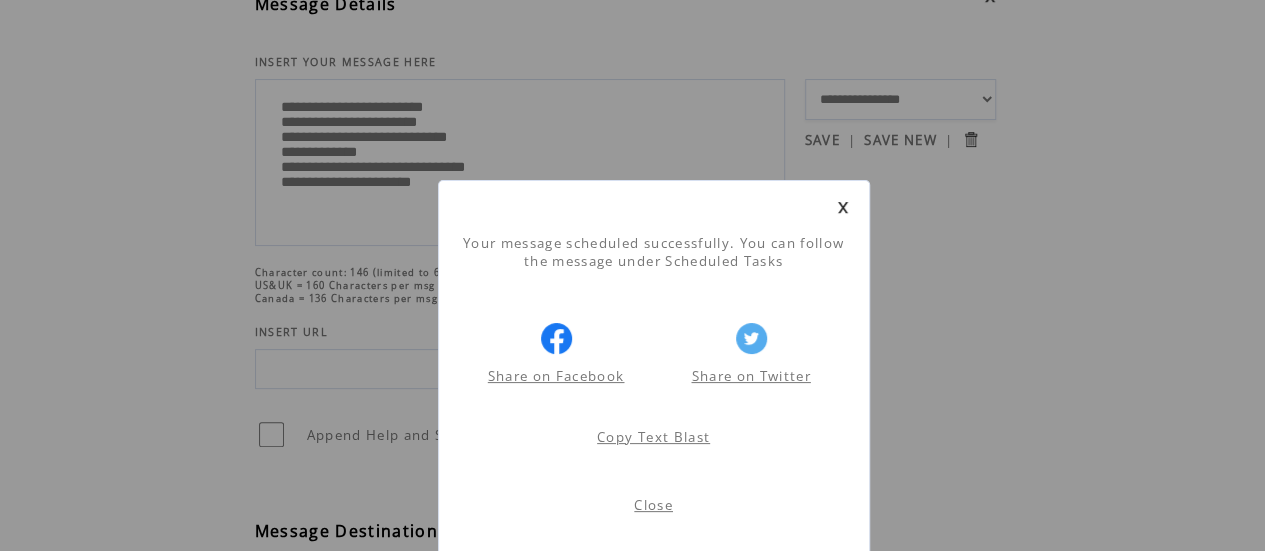 click on "Your message scheduled successfully. You can follow the message under Scheduled Tasks
Share on Facebook
Share on Twitter
Share on Facebook
Share on Twitter
Copy Text Blast" at bounding box center [654, 372] 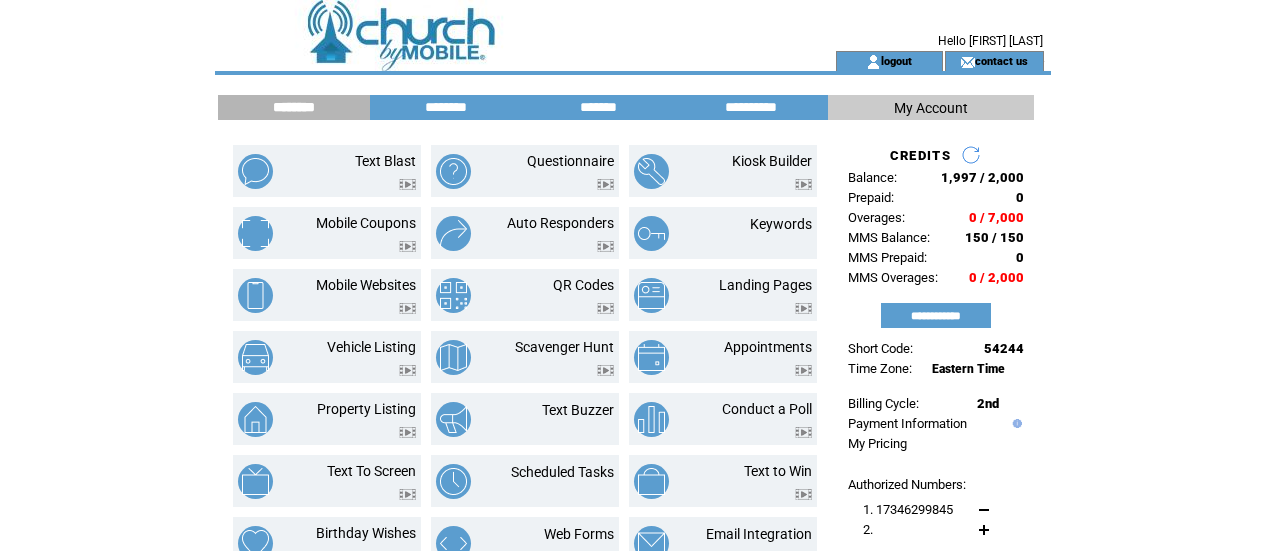 scroll, scrollTop: 0, scrollLeft: 0, axis: both 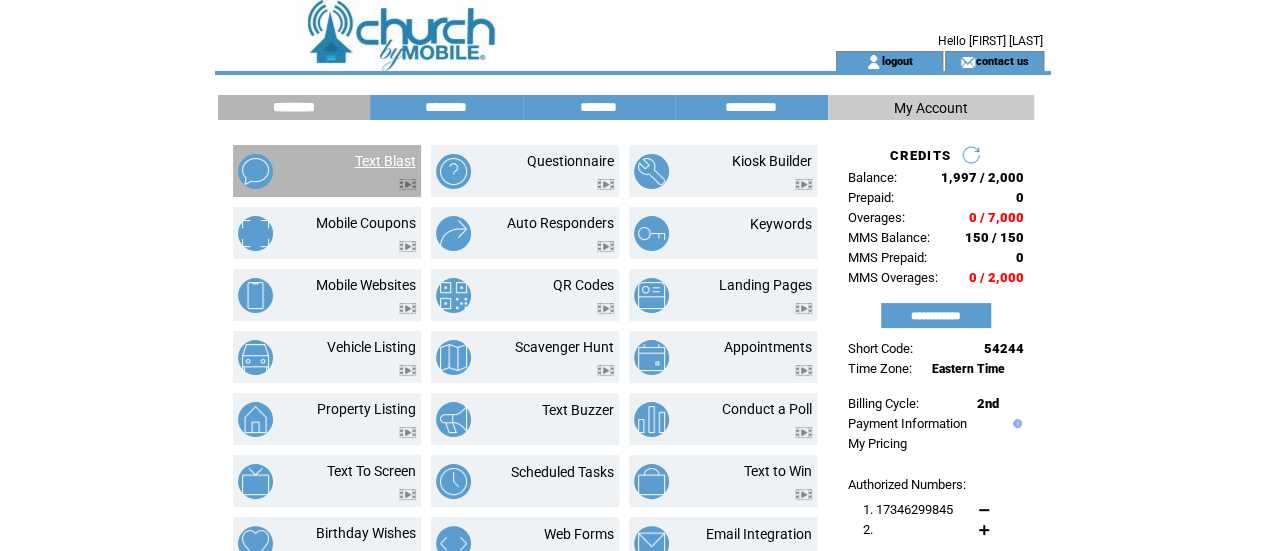 click on "Text Blast" at bounding box center [385, 161] 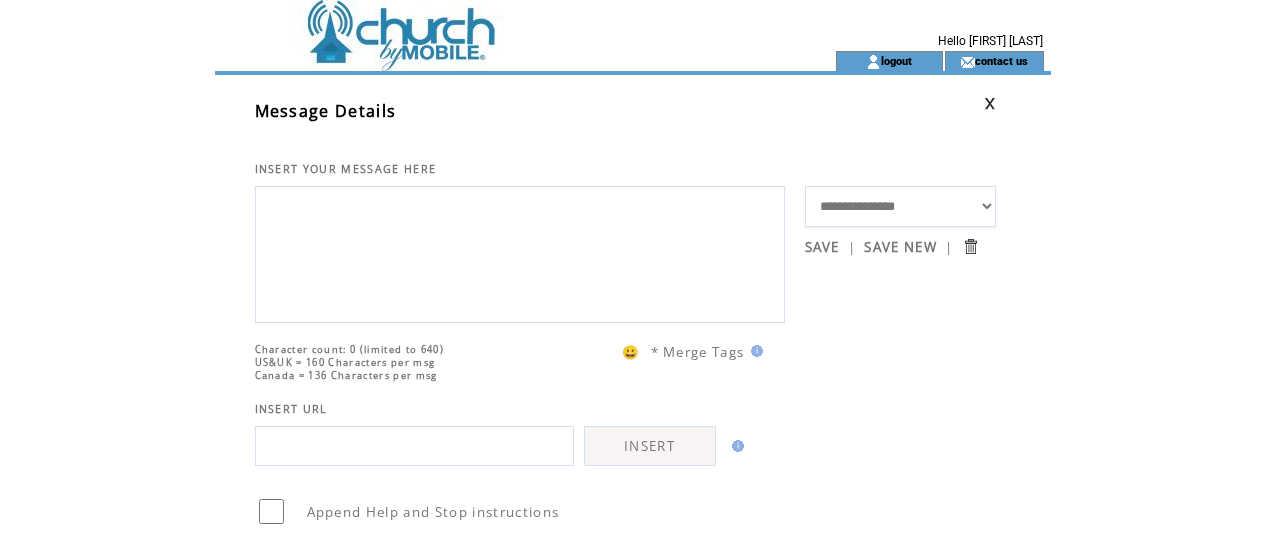 scroll, scrollTop: 0, scrollLeft: 0, axis: both 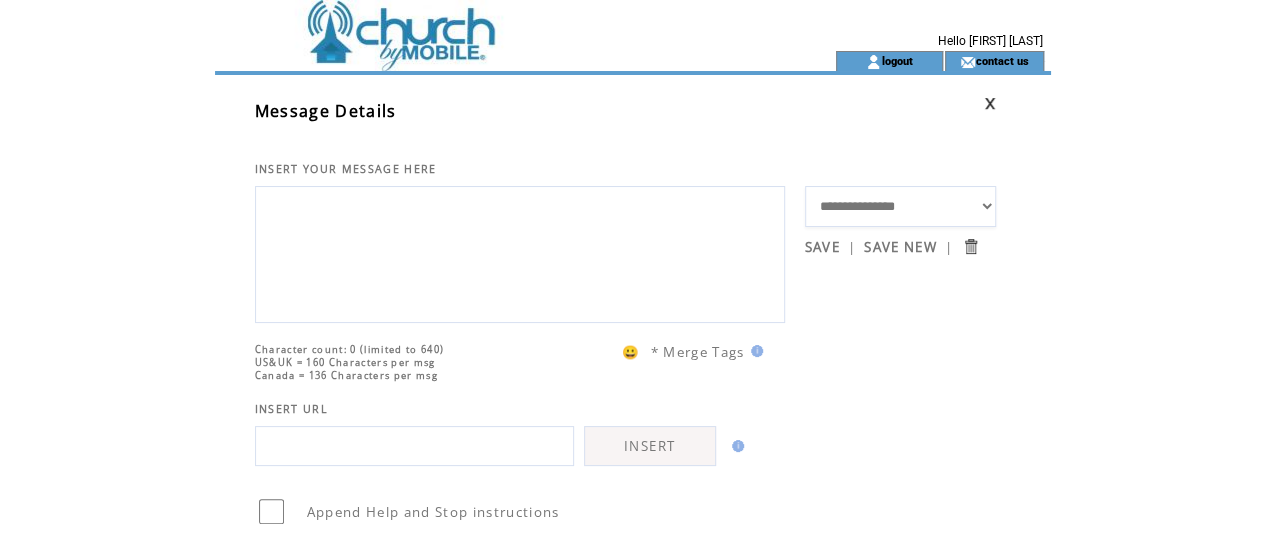 click on "**********" at bounding box center (900, 206) 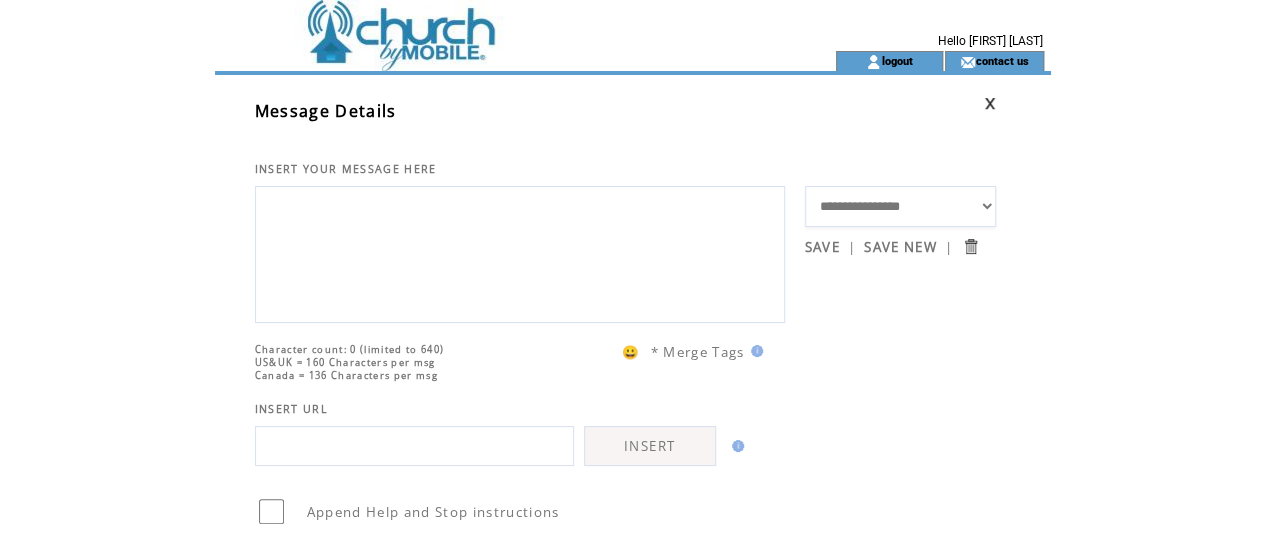 click on "**********" at bounding box center [900, 206] 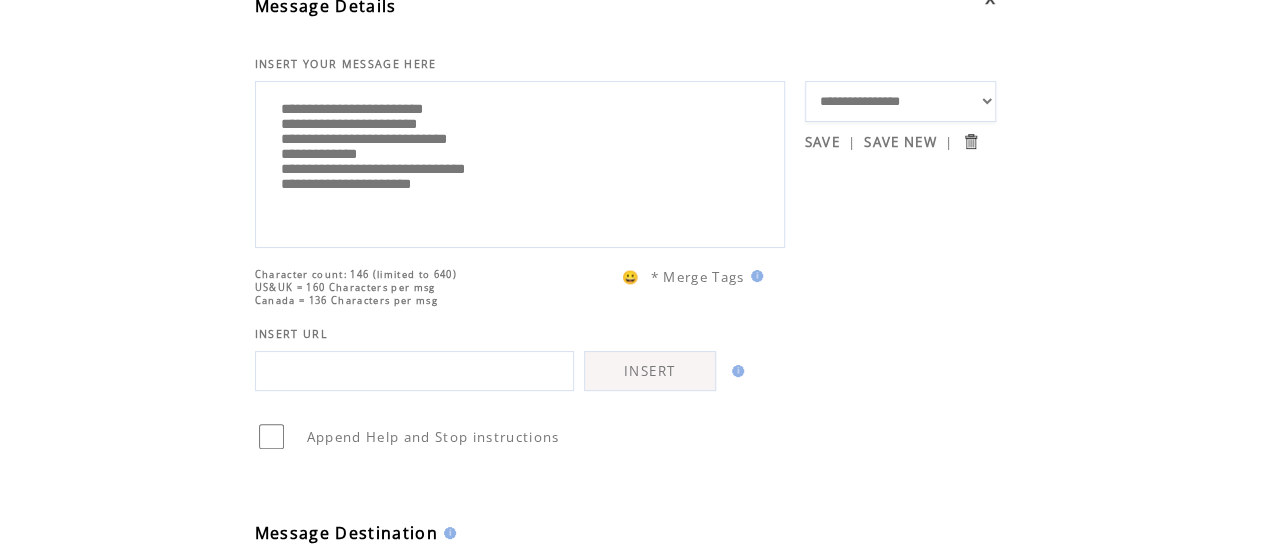 scroll, scrollTop: 340, scrollLeft: 0, axis: vertical 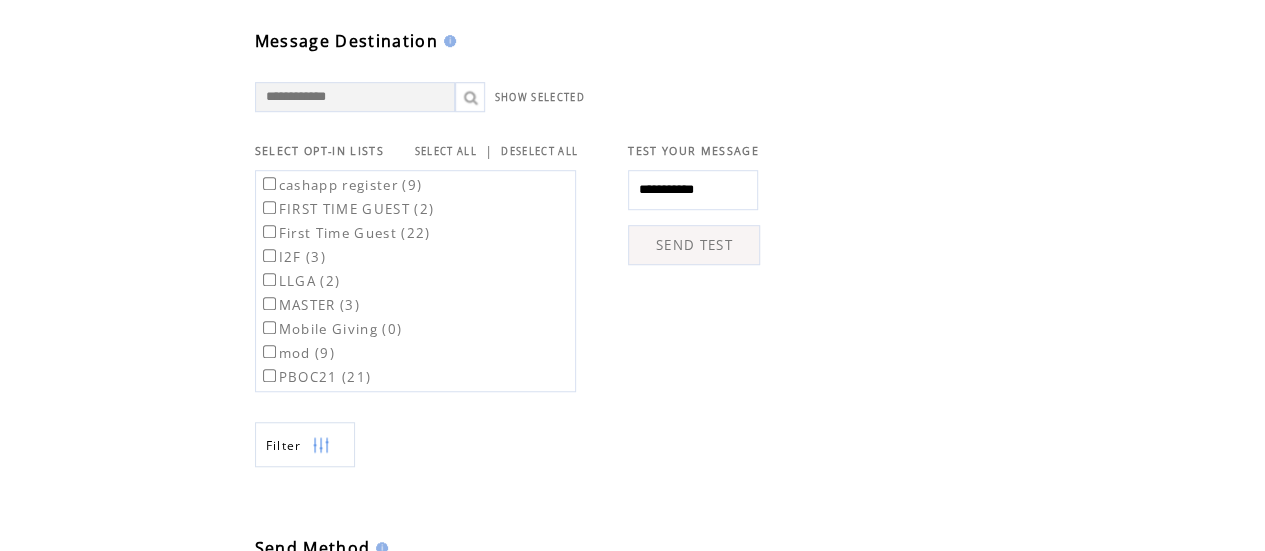 click on "SELECT ALL" at bounding box center [446, 151] 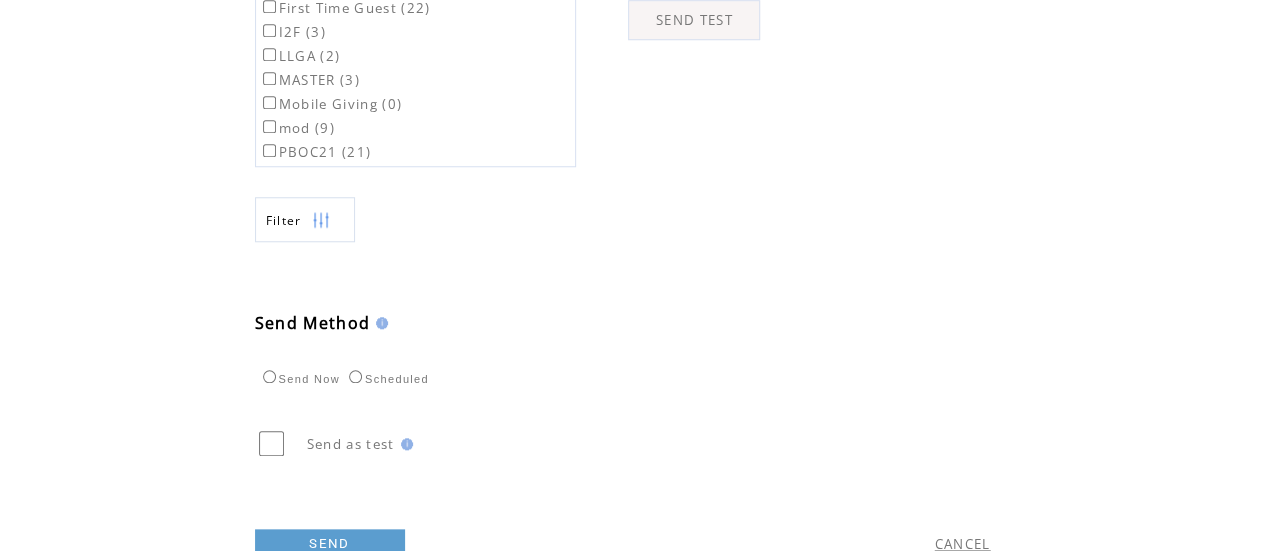 scroll, scrollTop: 890, scrollLeft: 0, axis: vertical 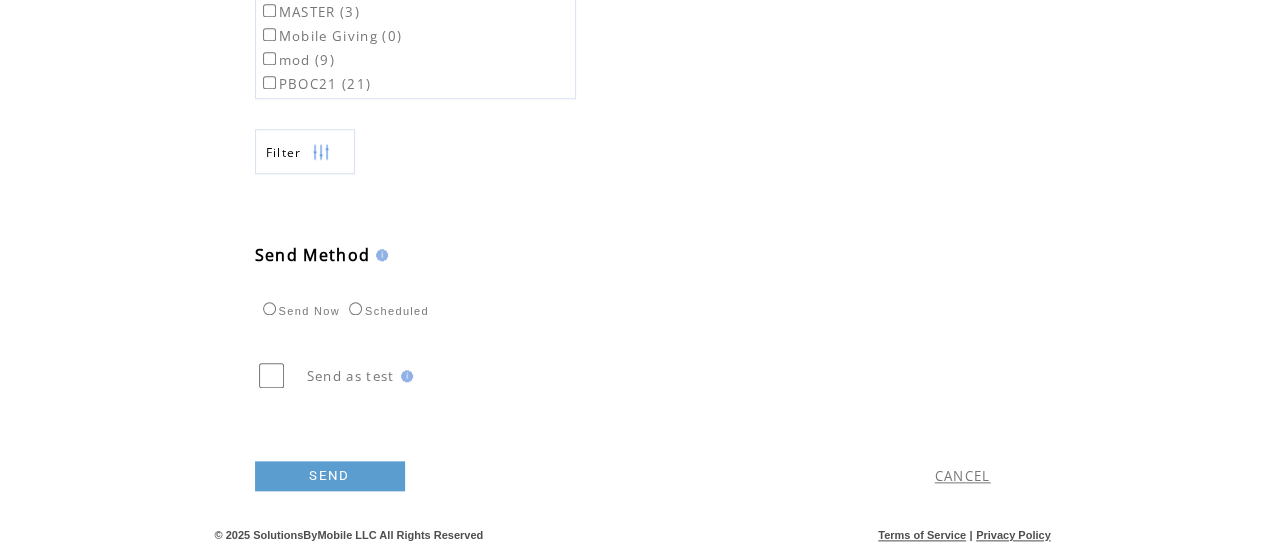 click on "Scheduled" at bounding box center [386, 308] 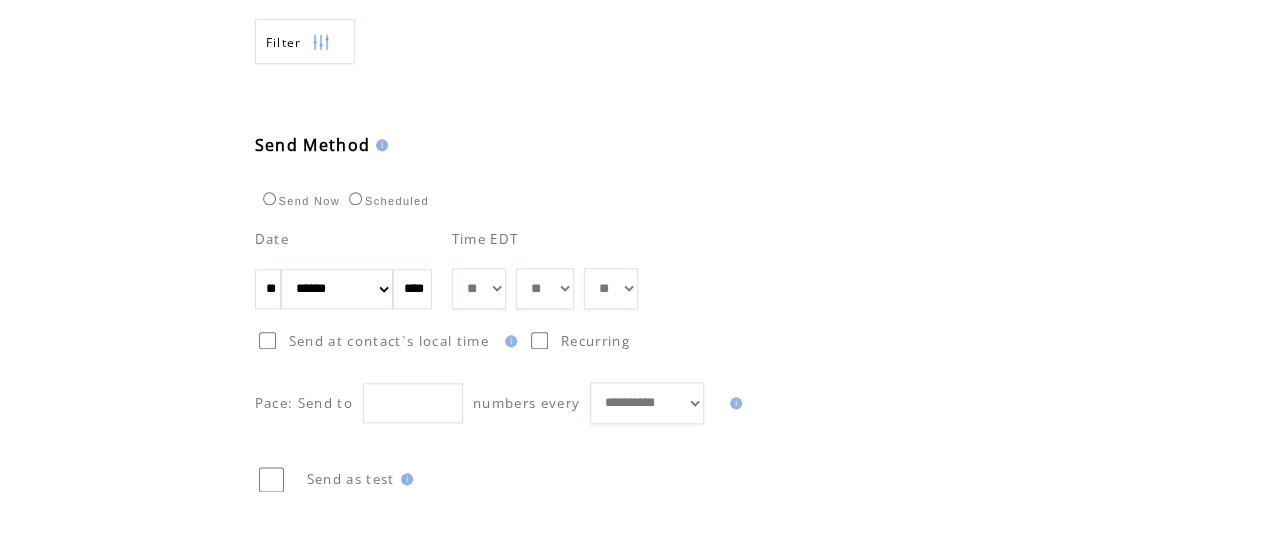 scroll, scrollTop: 1017, scrollLeft: 0, axis: vertical 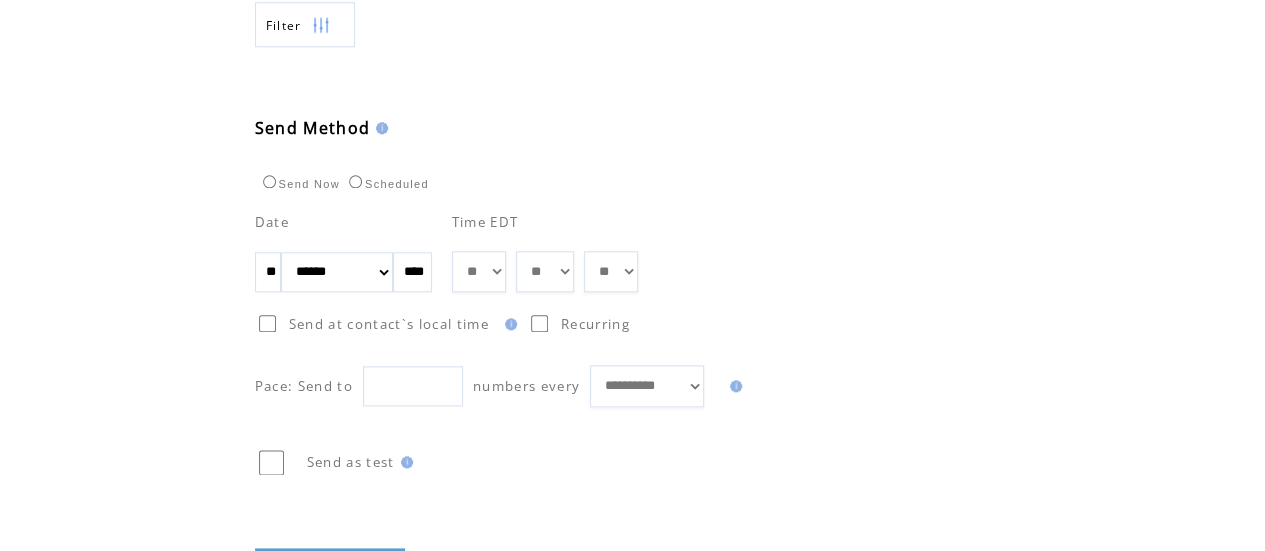 click on "**" at bounding box center [268, 272] 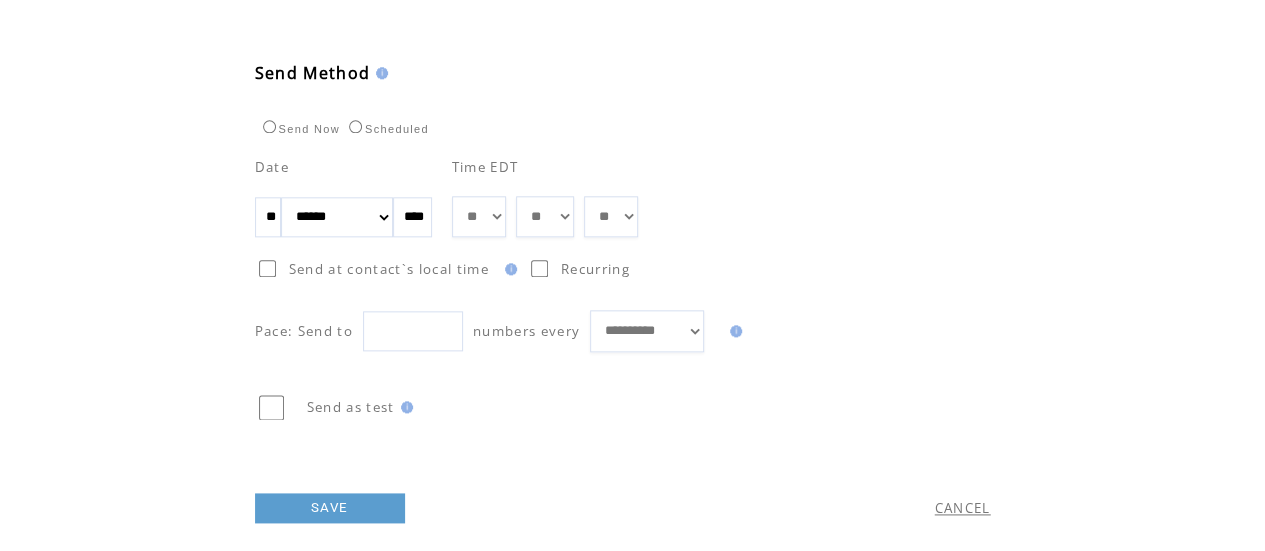 scroll, scrollTop: 1074, scrollLeft: 0, axis: vertical 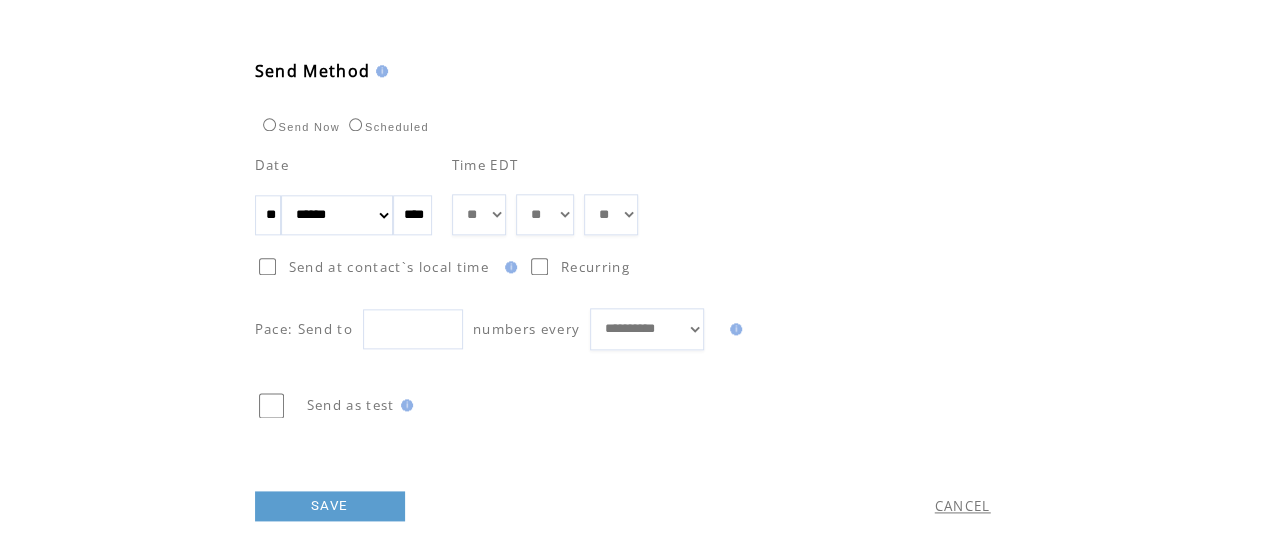 type on "**" 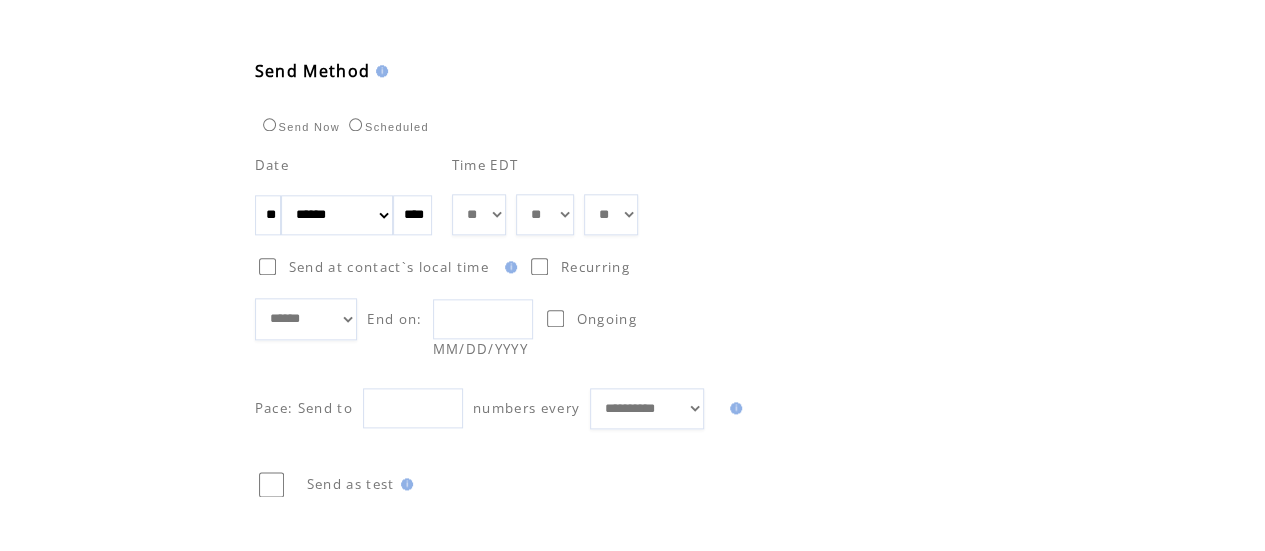 click at bounding box center (483, 319) 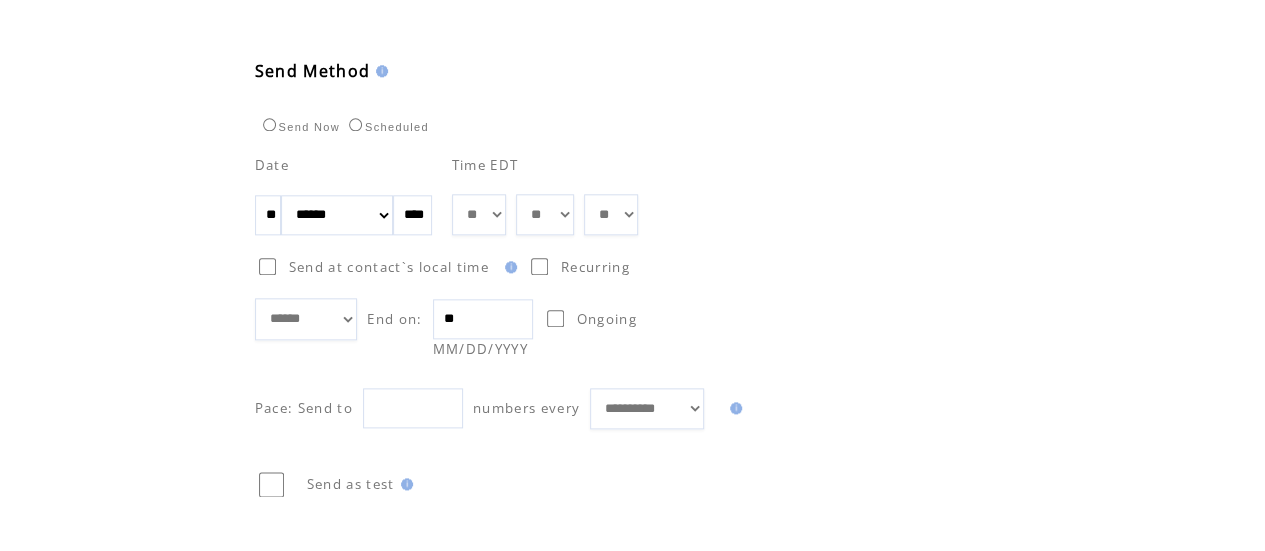 click on "**" at bounding box center [483, 319] 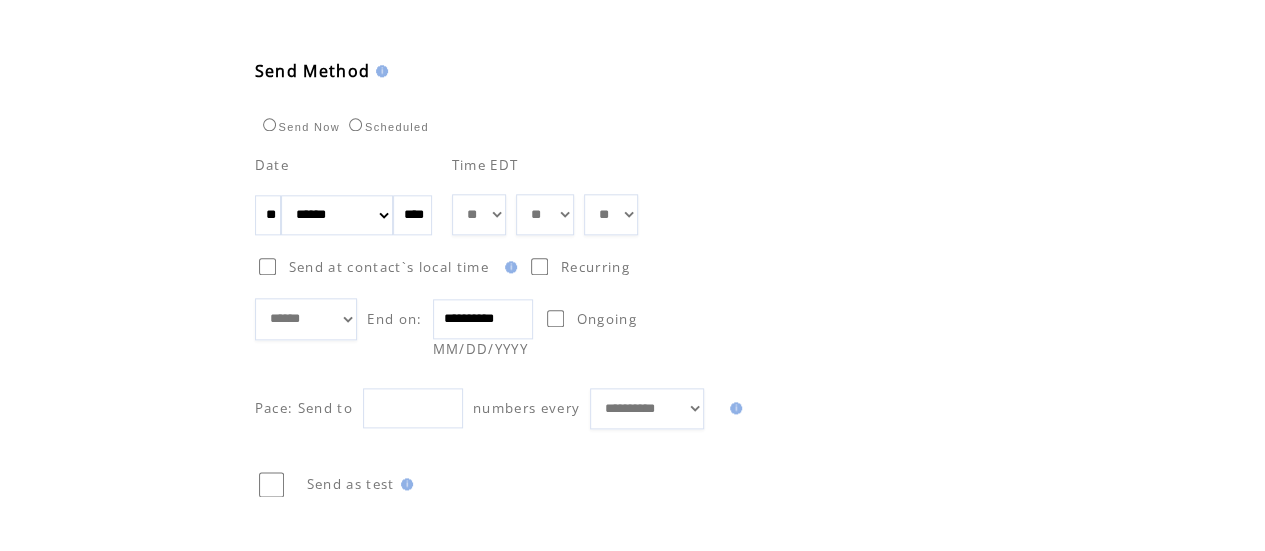 type on "**********" 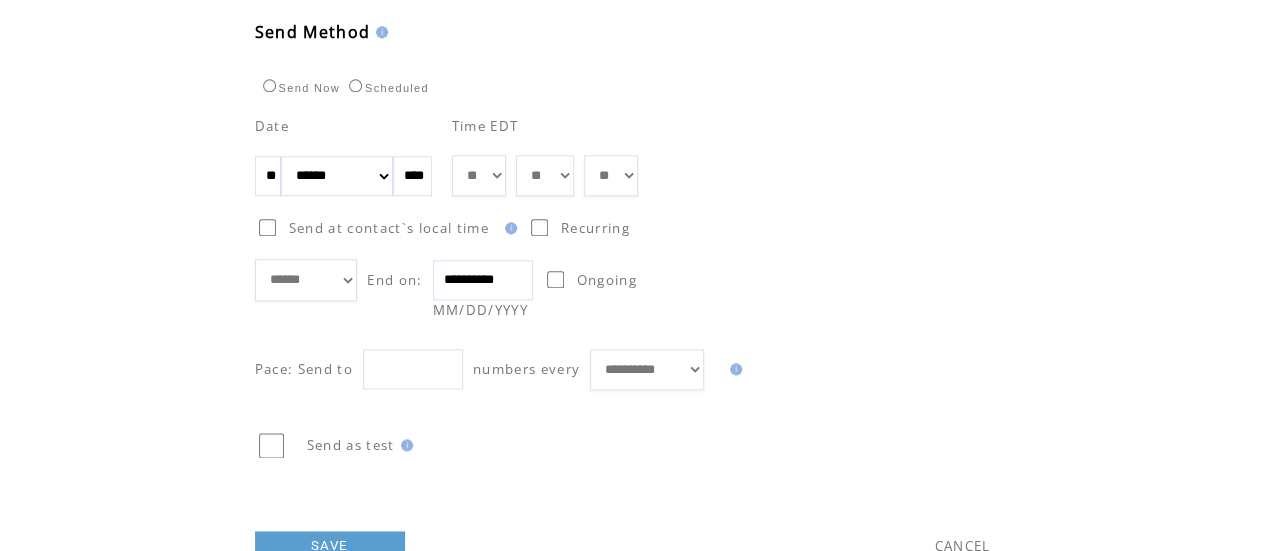 scroll, scrollTop: 1183, scrollLeft: 0, axis: vertical 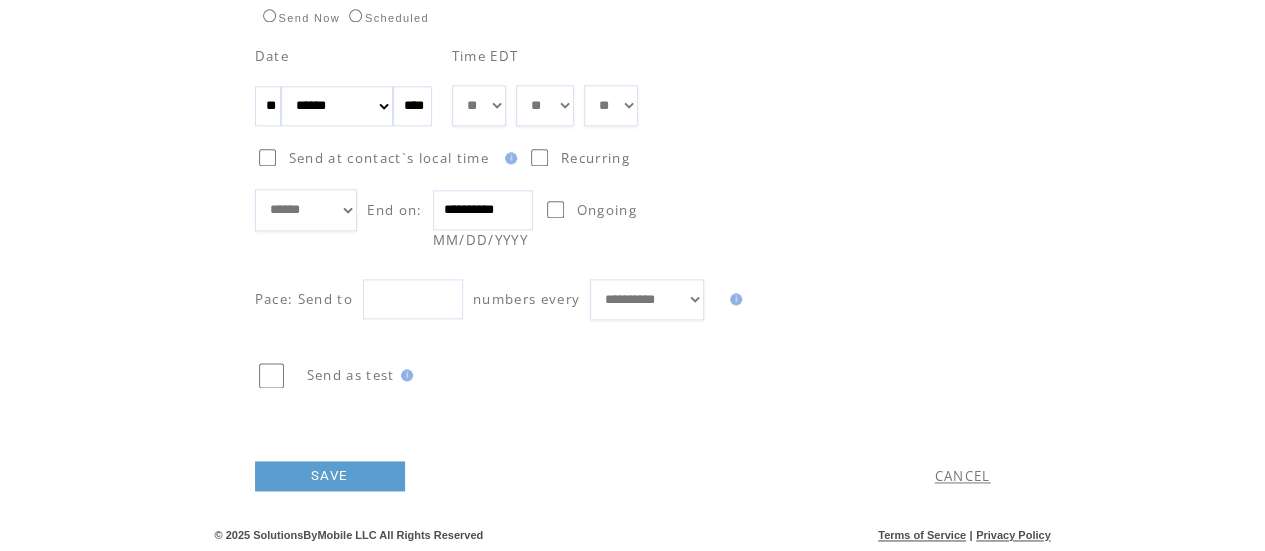 click on "SAVE" at bounding box center (330, 476) 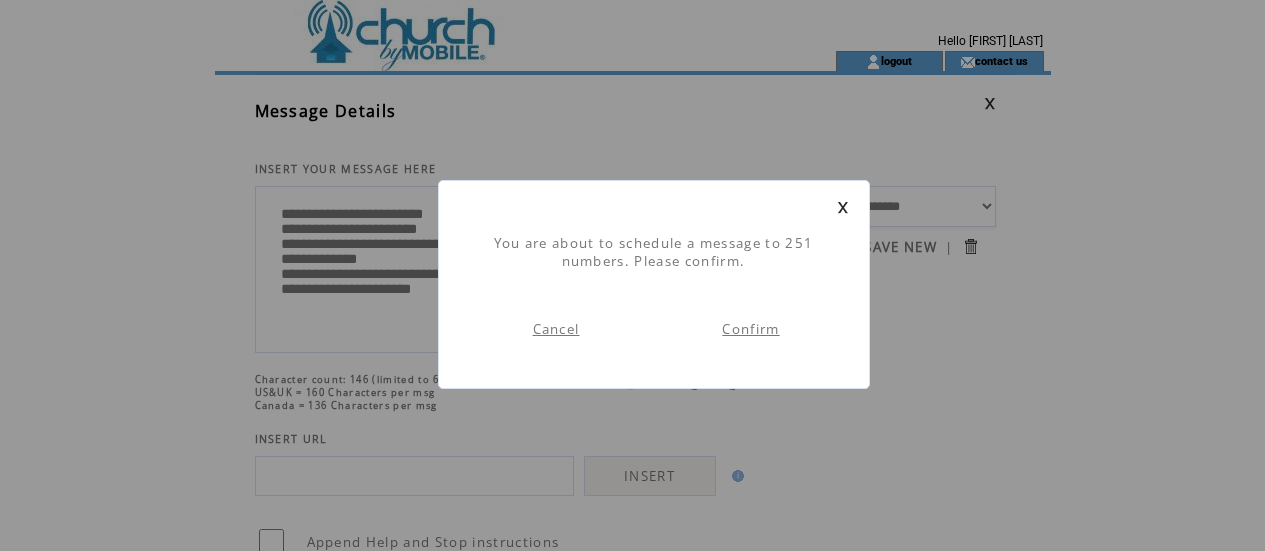scroll, scrollTop: 1, scrollLeft: 0, axis: vertical 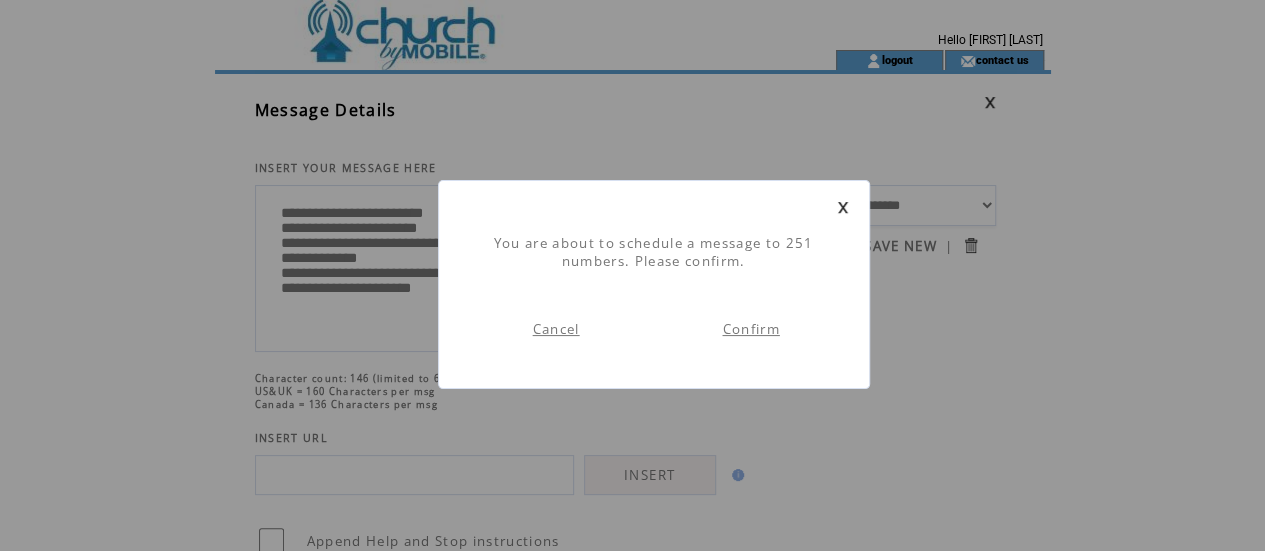 click on "Confirm" at bounding box center (750, 329) 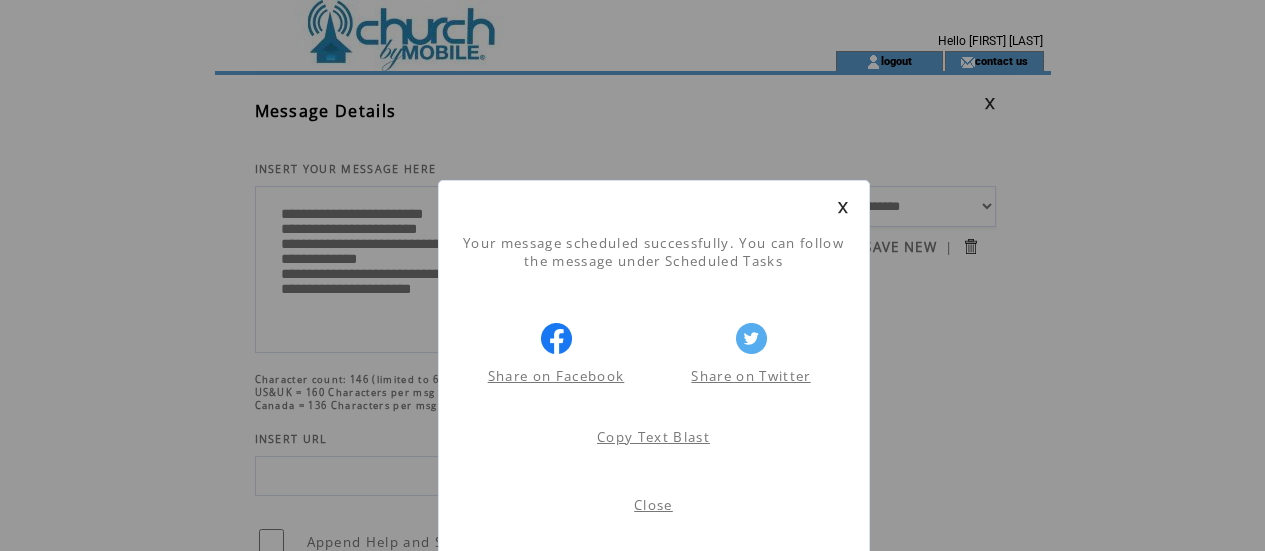 scroll, scrollTop: 1, scrollLeft: 0, axis: vertical 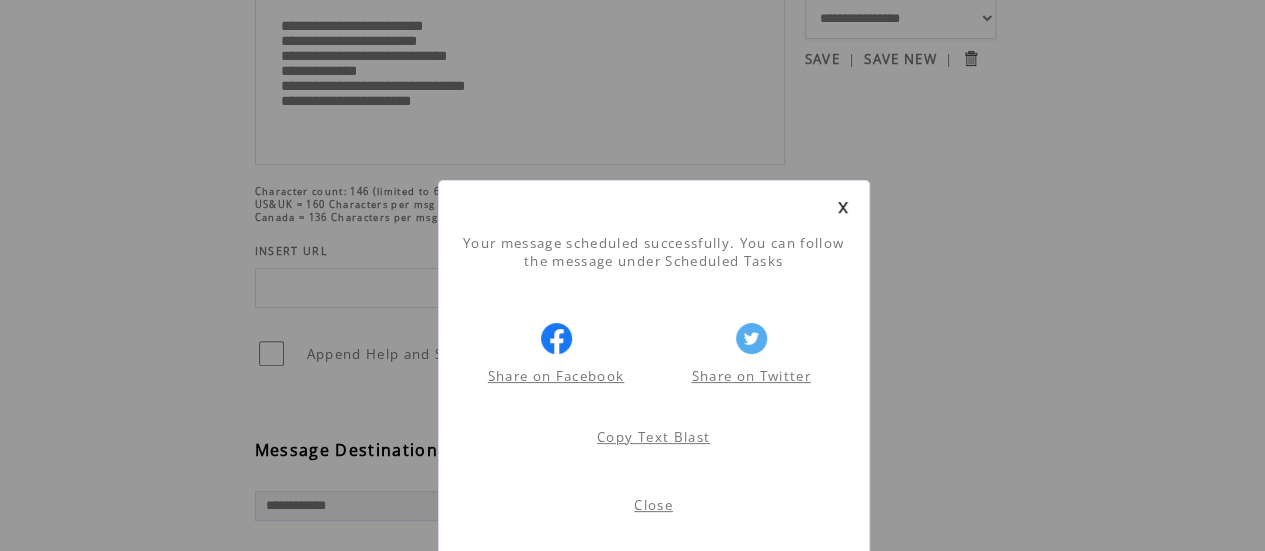 click on "Your message scheduled successfully. You can follow the message under Scheduled Tasks
Share on Facebook
Share on Twitter
Share on Facebook
Share on Twitter
Copy Text Blast" at bounding box center [654, 372] 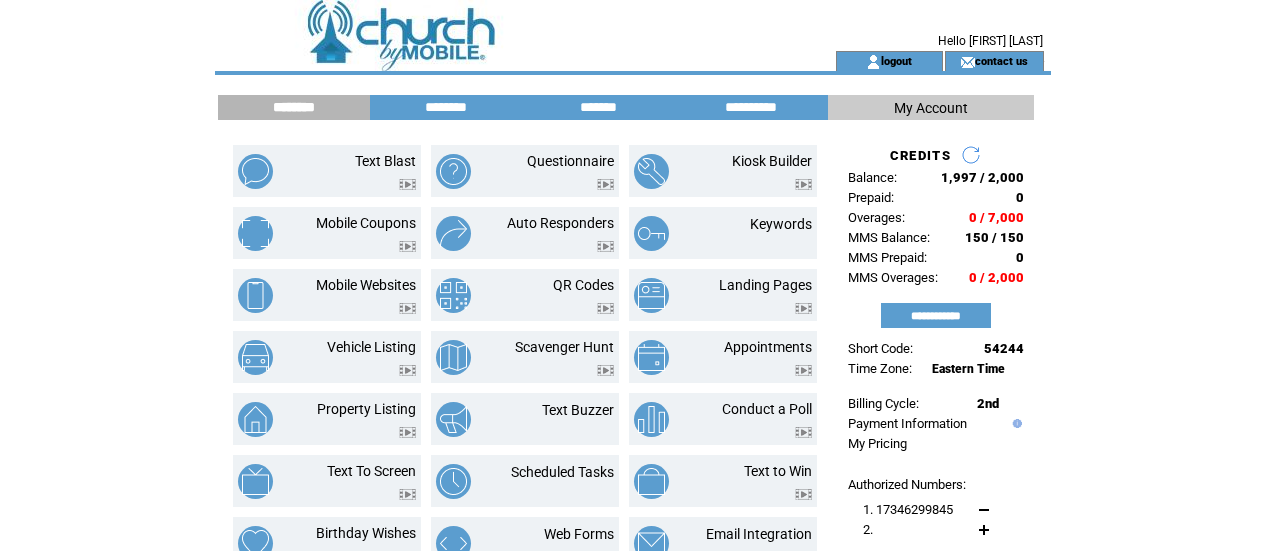 scroll, scrollTop: 0, scrollLeft: 0, axis: both 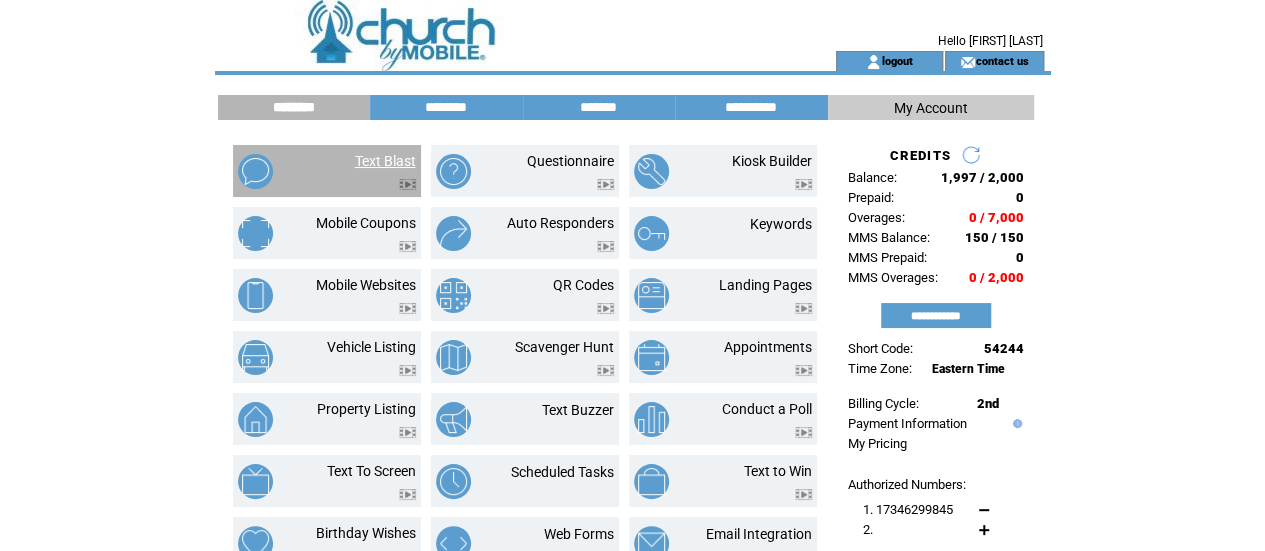 click on "Text Blast" at bounding box center [385, 161] 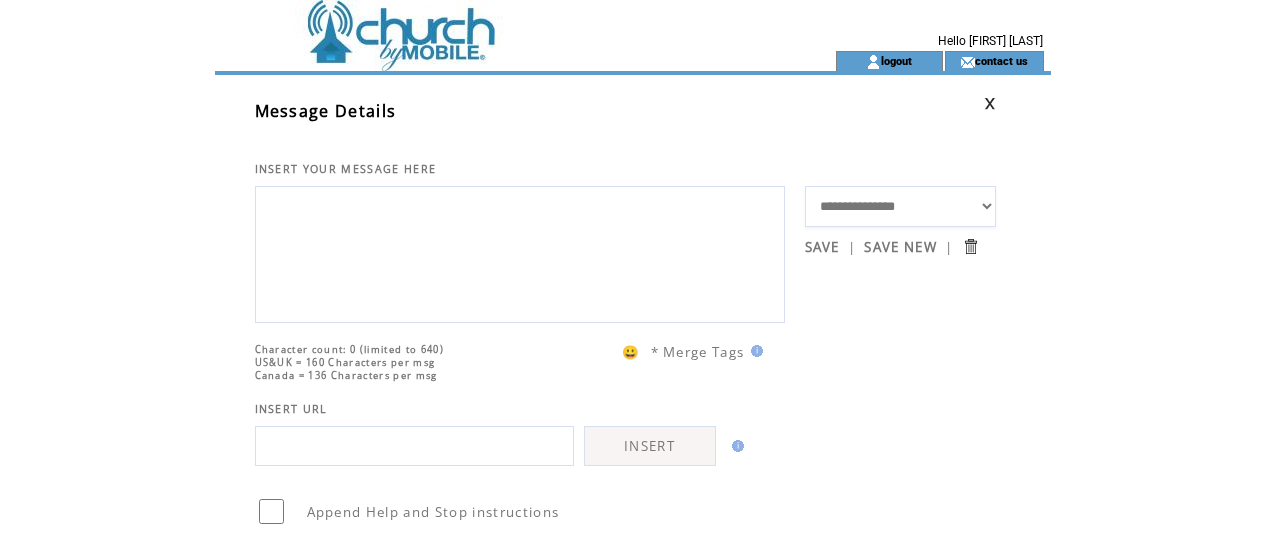 scroll, scrollTop: 0, scrollLeft: 0, axis: both 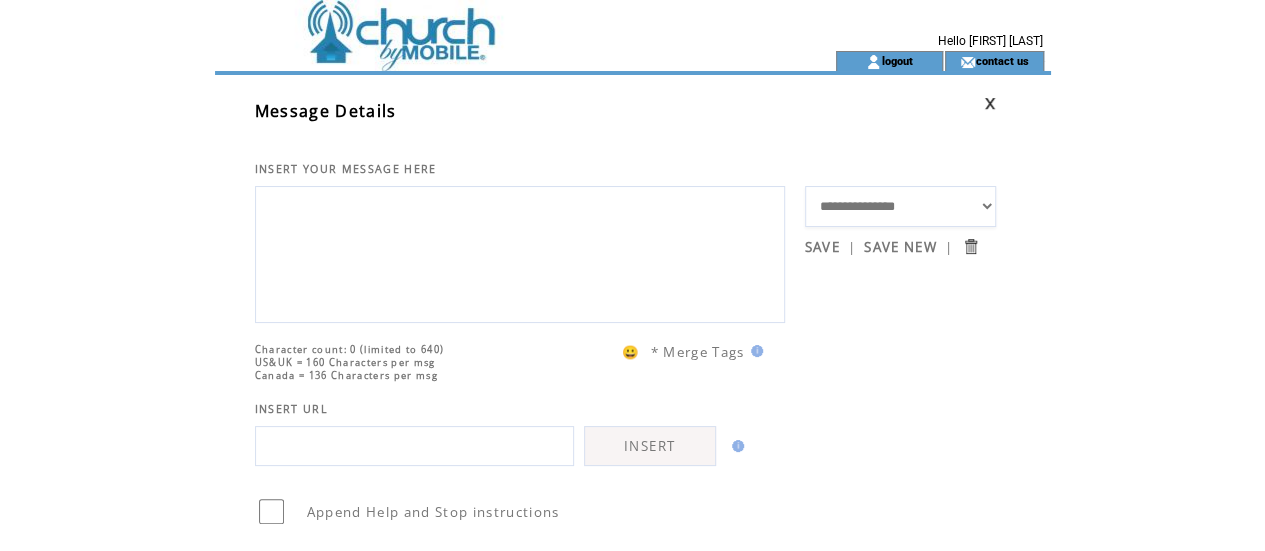 click on "**********" at bounding box center (900, 206) 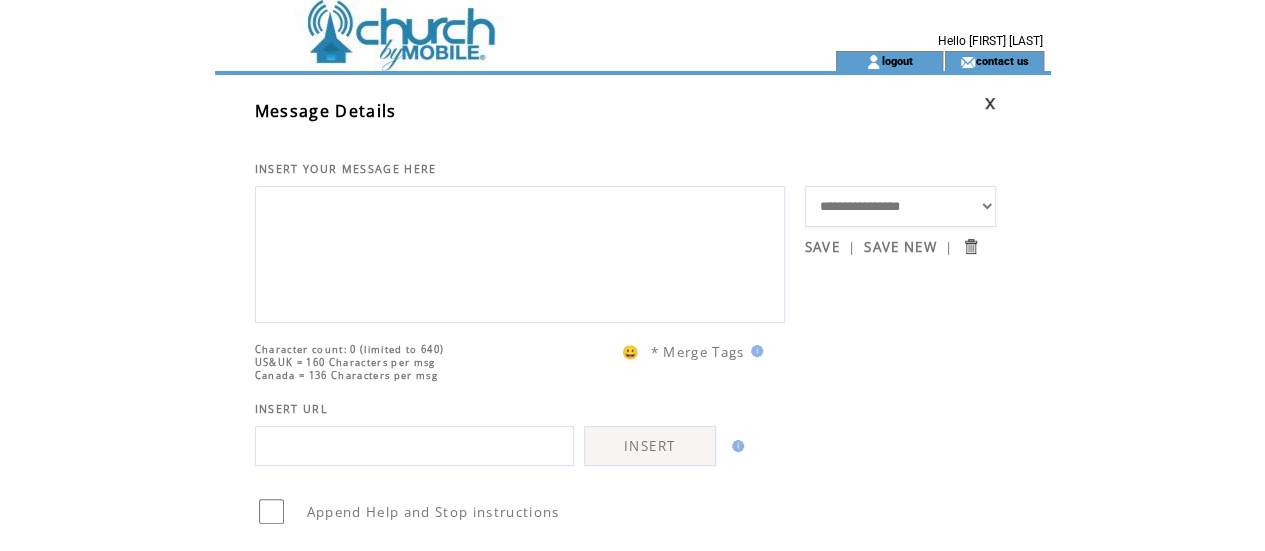 click on "**********" at bounding box center (900, 206) 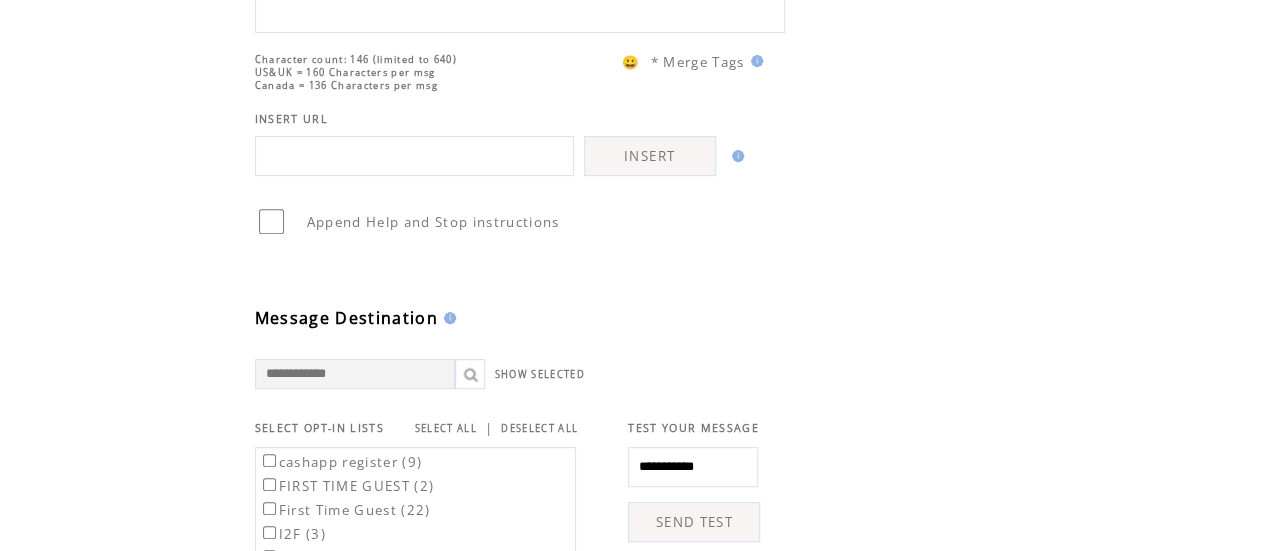 scroll, scrollTop: 325, scrollLeft: 0, axis: vertical 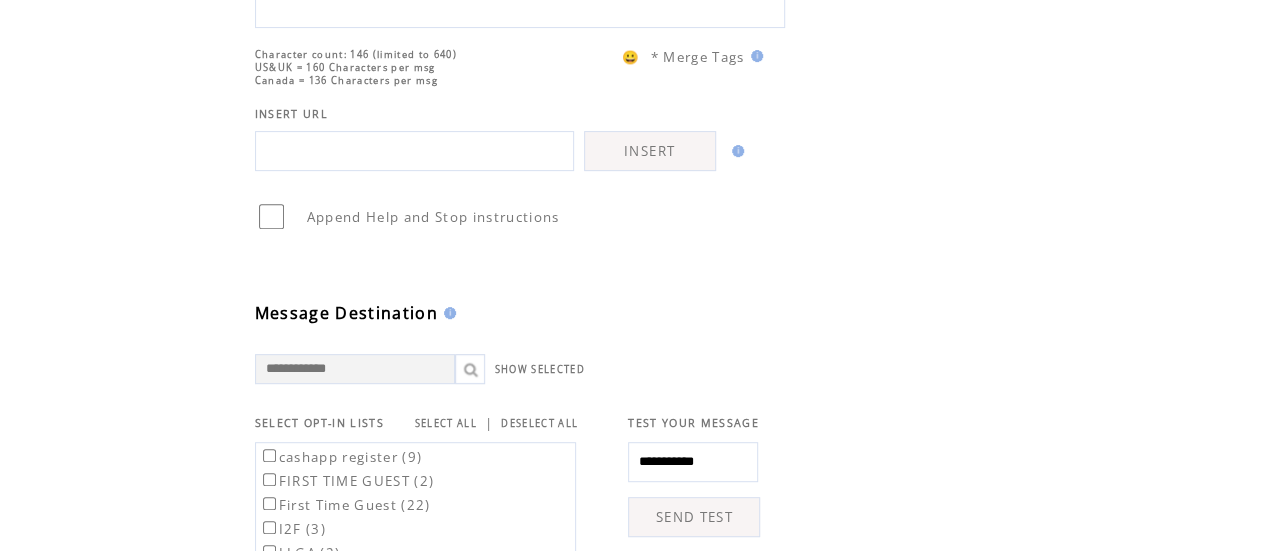 click on "SELECT ALL" at bounding box center [446, 423] 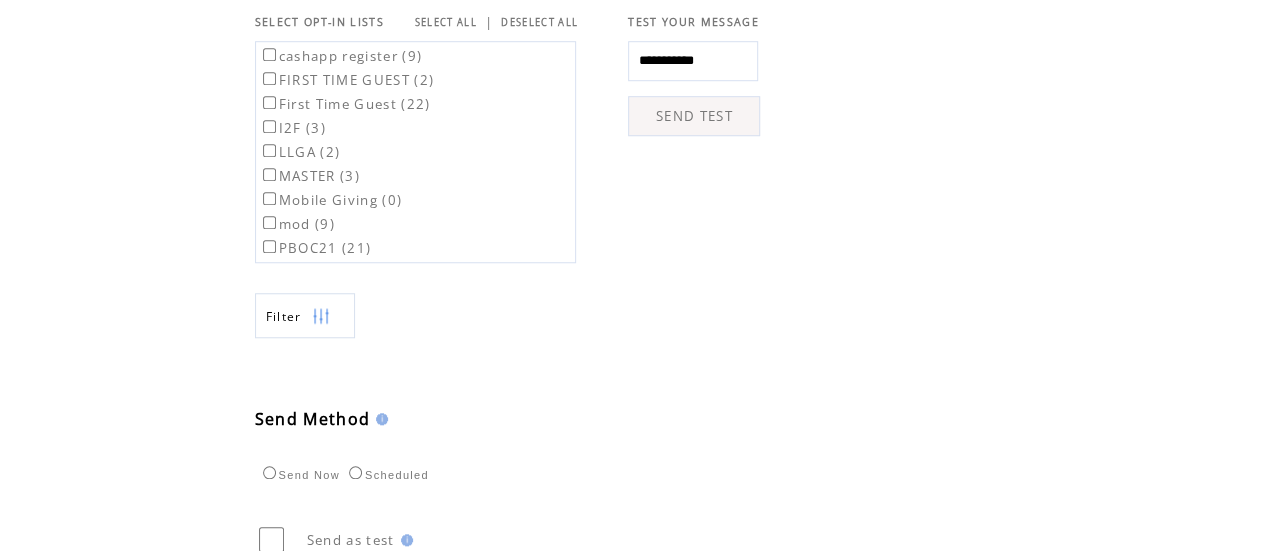 scroll, scrollTop: 890, scrollLeft: 0, axis: vertical 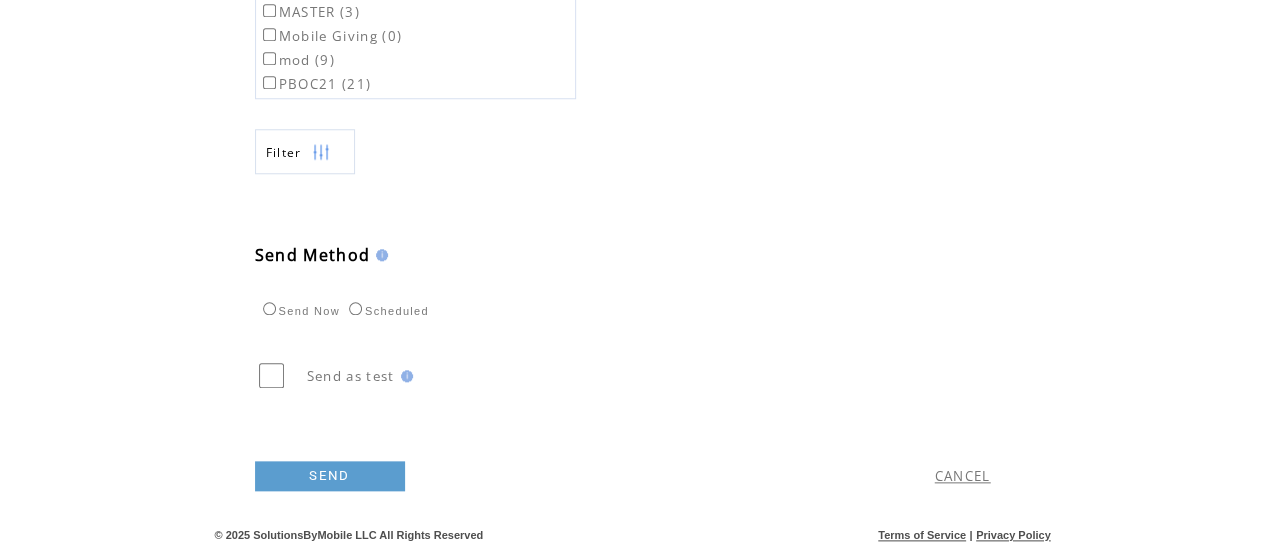 click on "Scheduled" at bounding box center (386, 311) 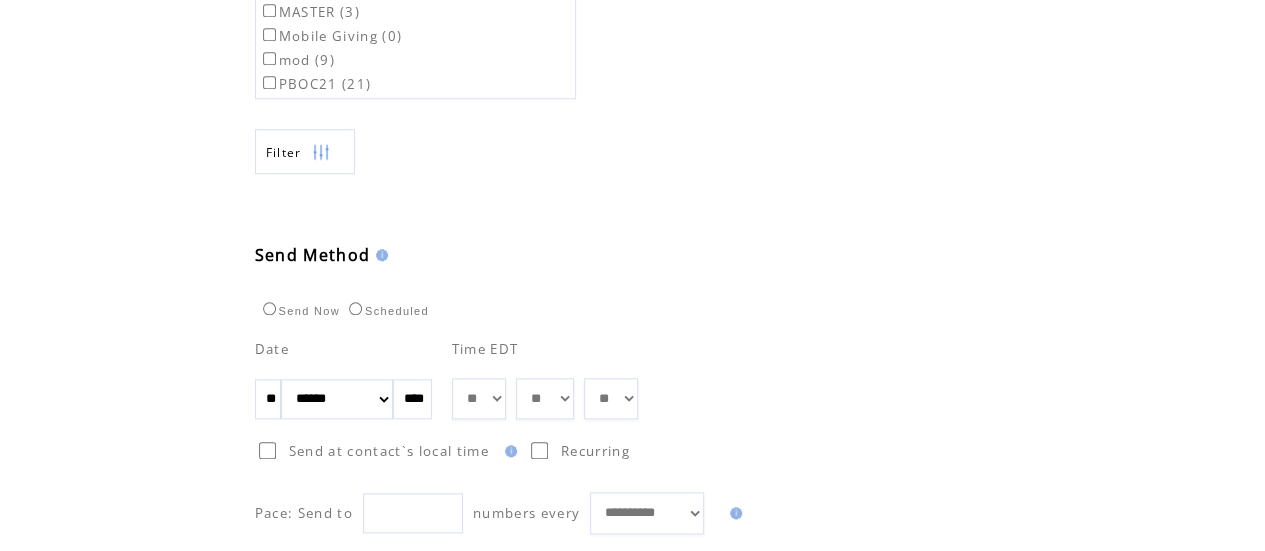 click on "**" at bounding box center [268, 399] 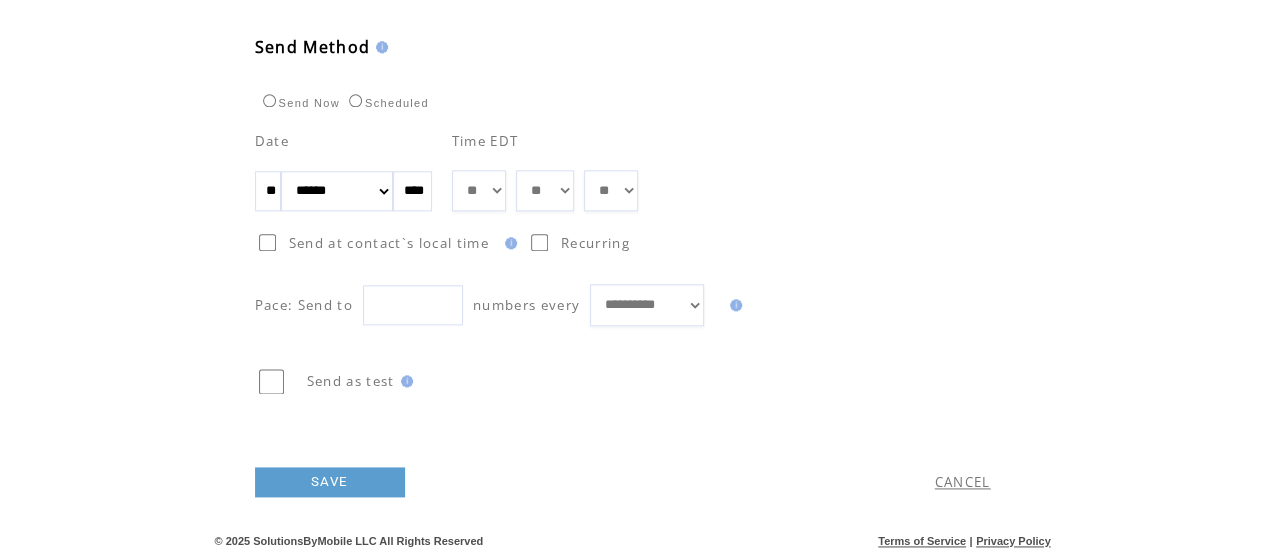 scroll, scrollTop: 1100, scrollLeft: 0, axis: vertical 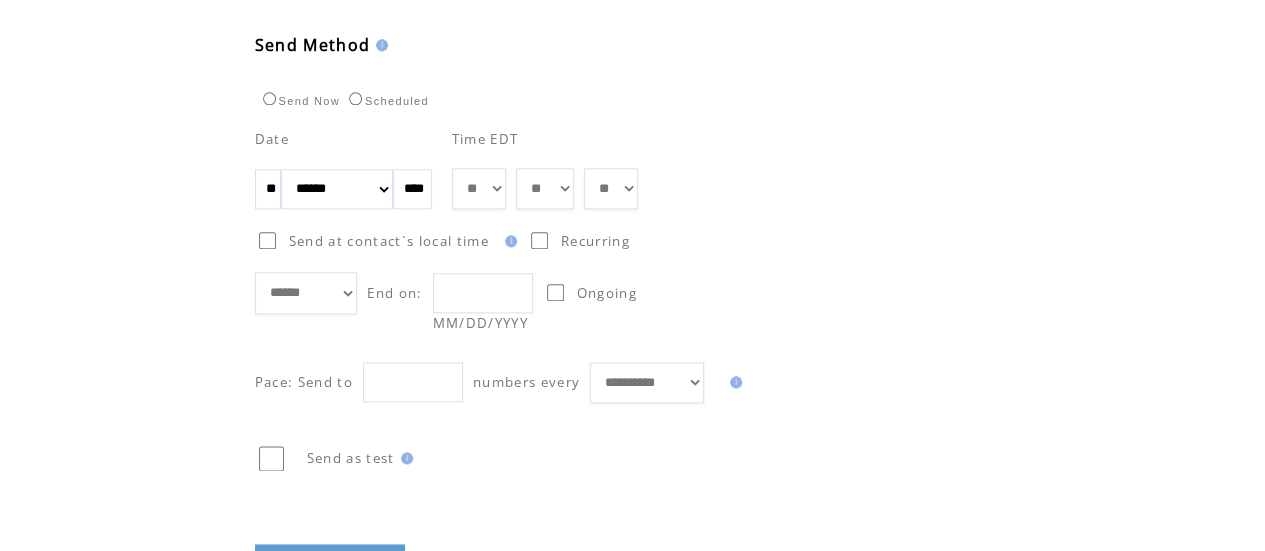 click at bounding box center [483, 293] 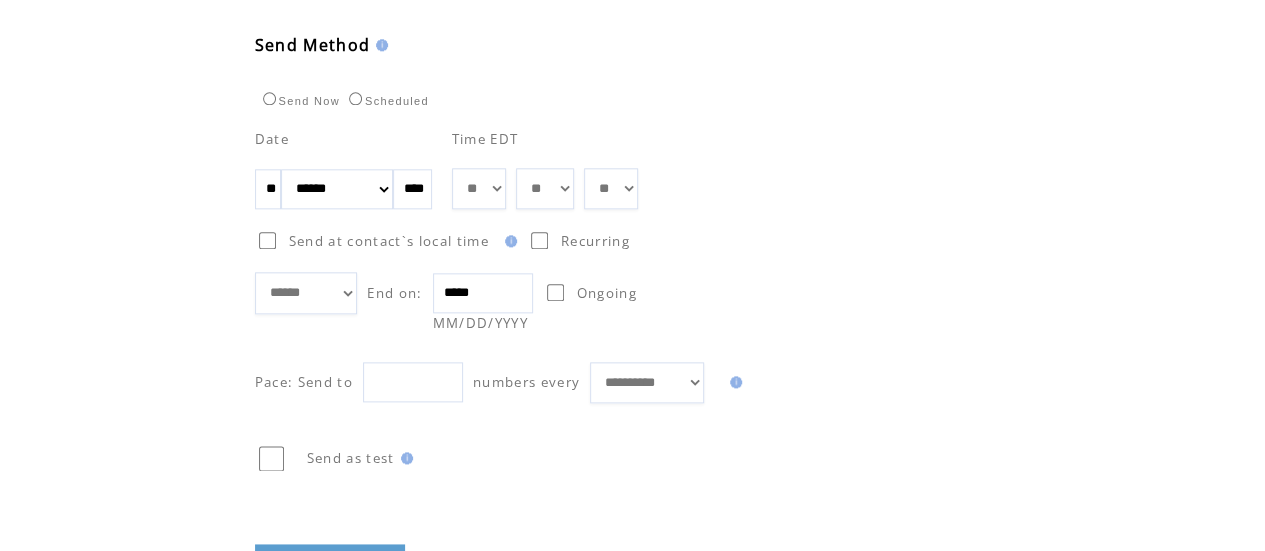 click on "*****" at bounding box center [483, 293] 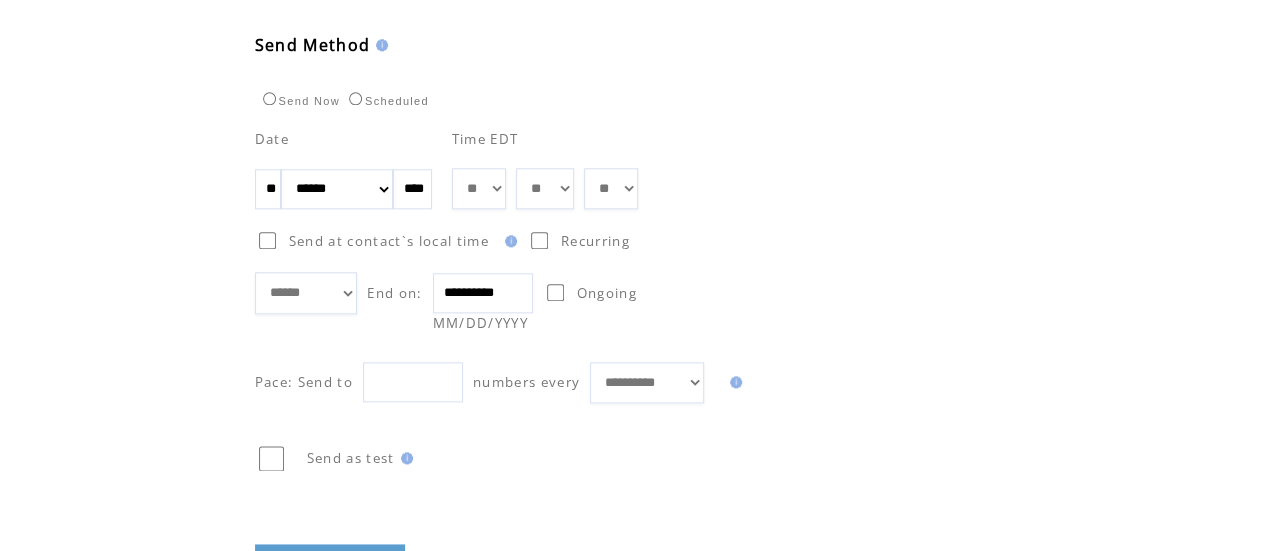 type on "**********" 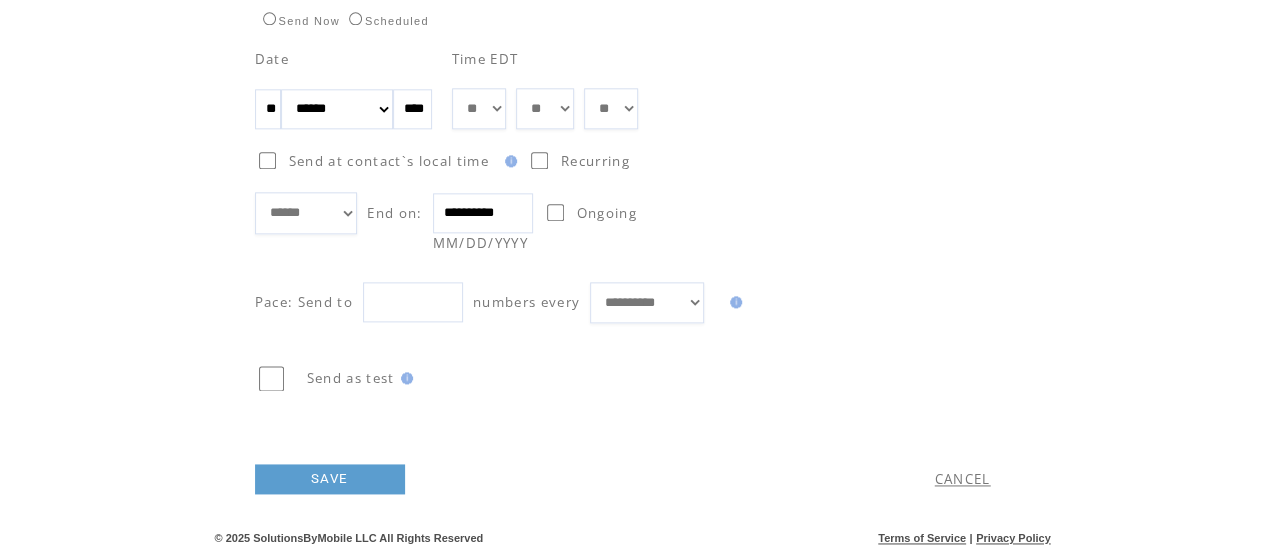 scroll, scrollTop: 1183, scrollLeft: 0, axis: vertical 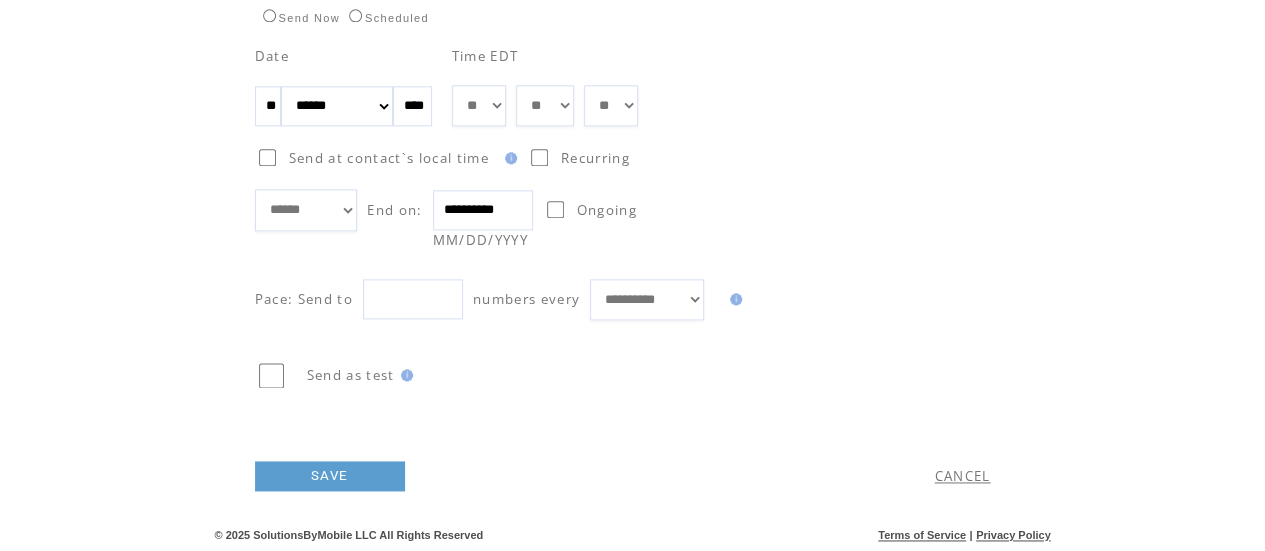 click on "SAVE" at bounding box center (330, 476) 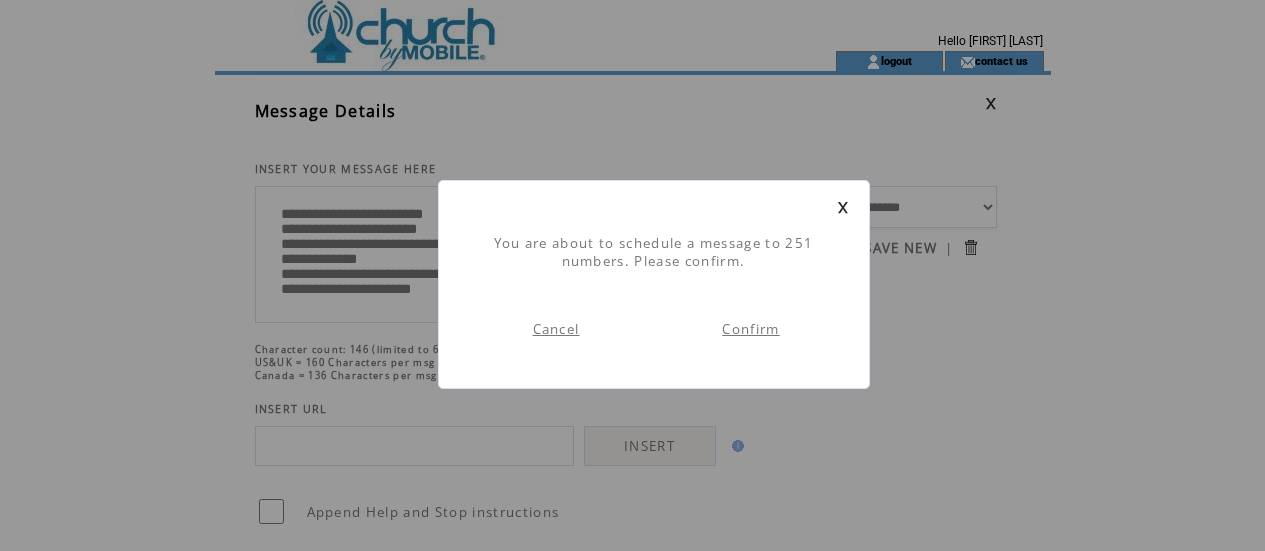 click on "**********" at bounding box center (632, 0) 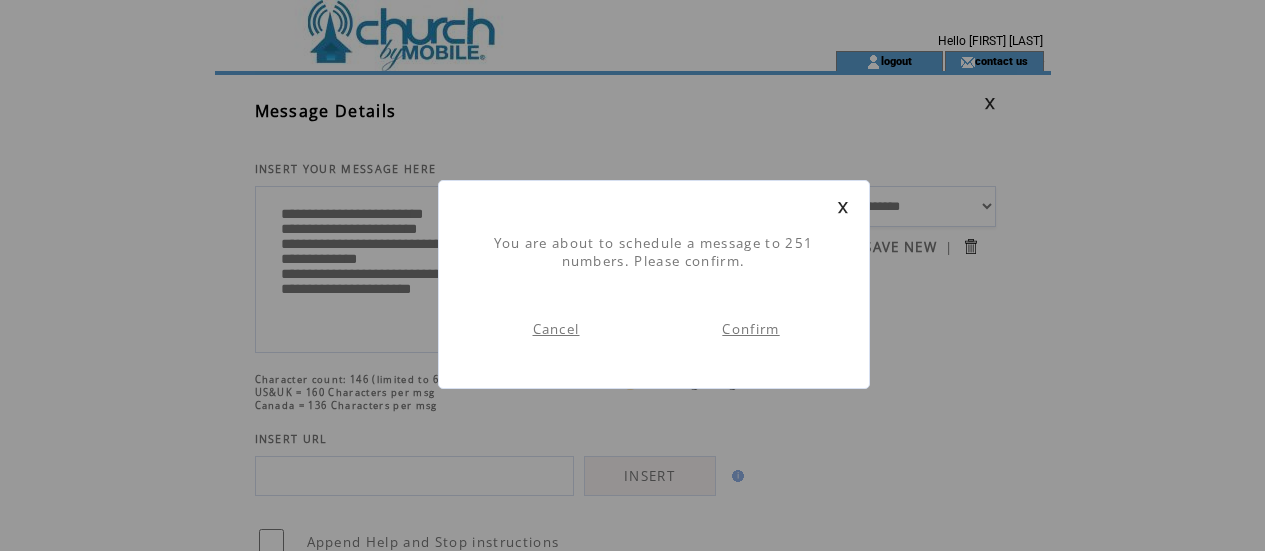scroll, scrollTop: 1, scrollLeft: 0, axis: vertical 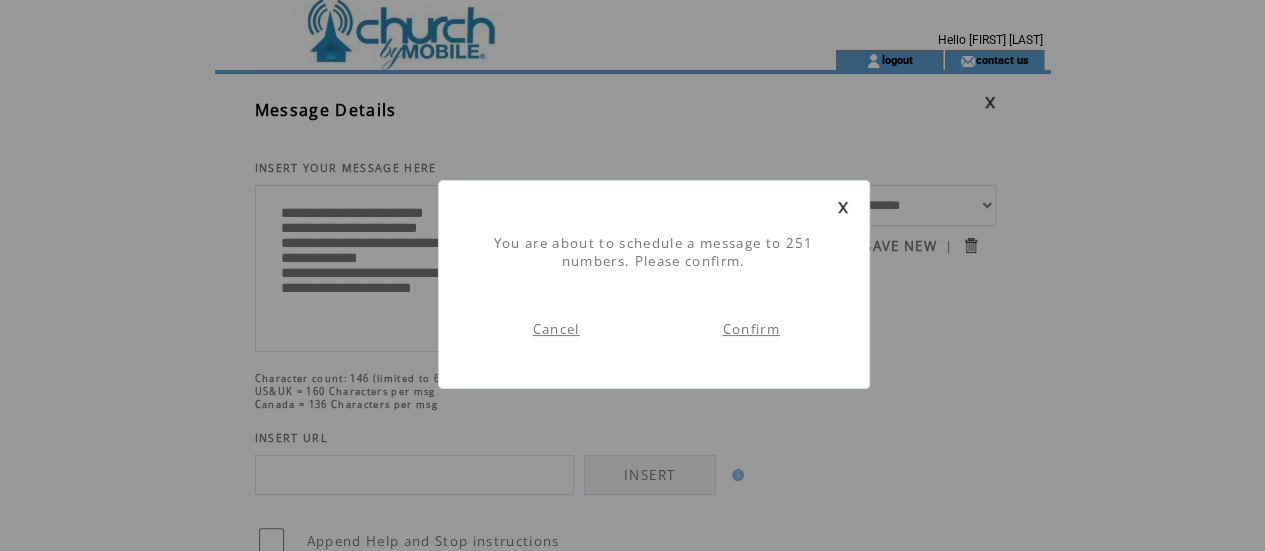 click on "Confirm" at bounding box center [750, 329] 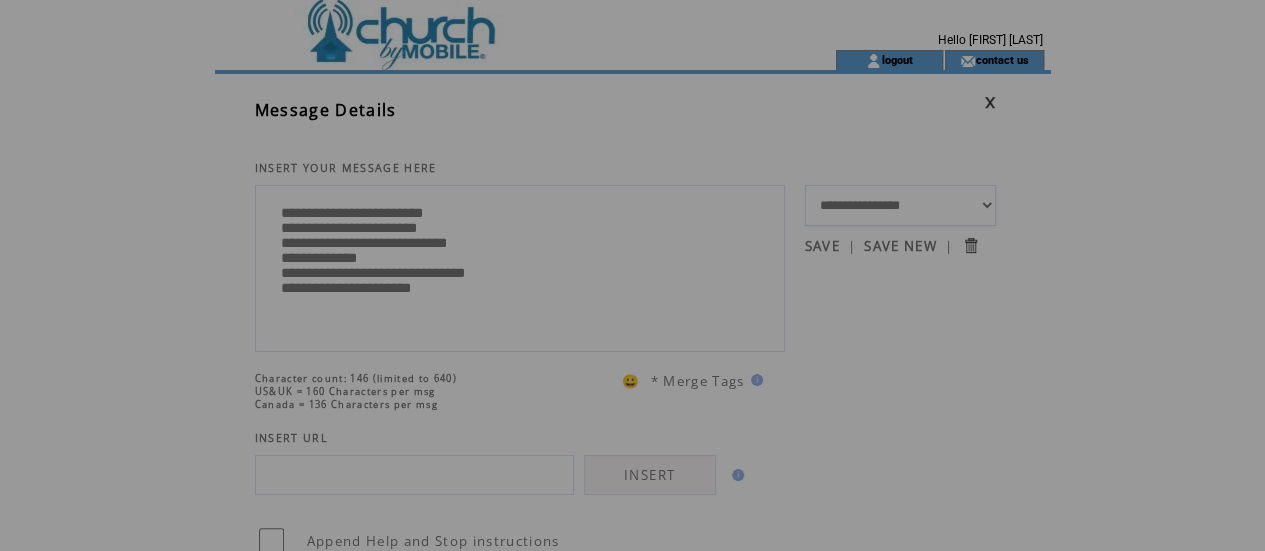 scroll, scrollTop: 0, scrollLeft: 0, axis: both 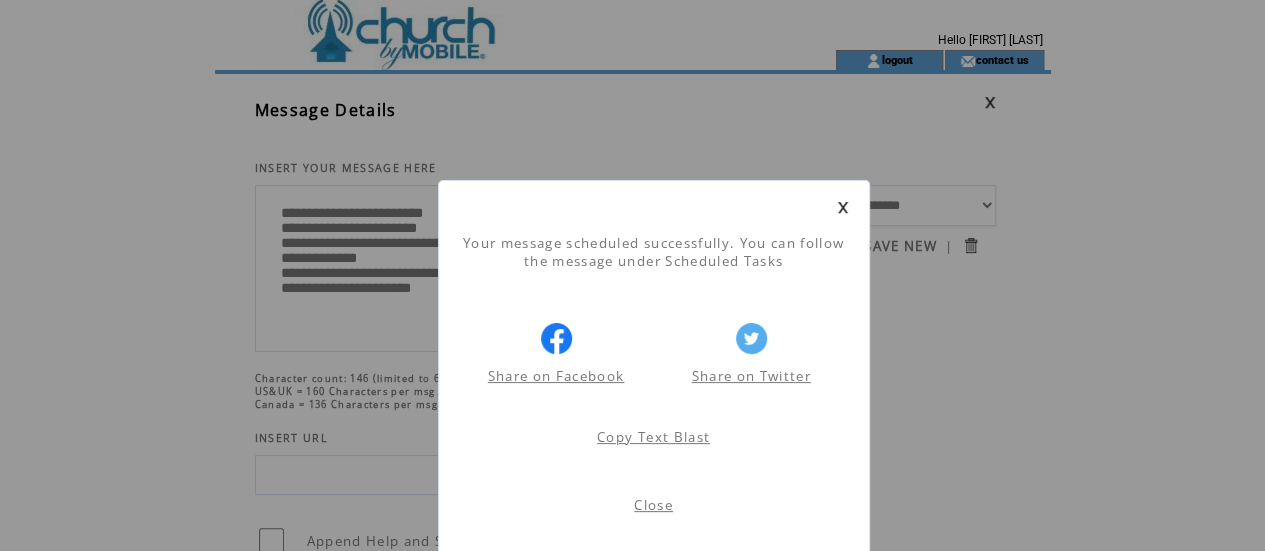click on "Your message scheduled successfully. You can follow the message under Scheduled Tasks
Share on Facebook
Share on Twitter
Share on Facebook
Share on Twitter
Copy Text Blast" at bounding box center (632, 867) 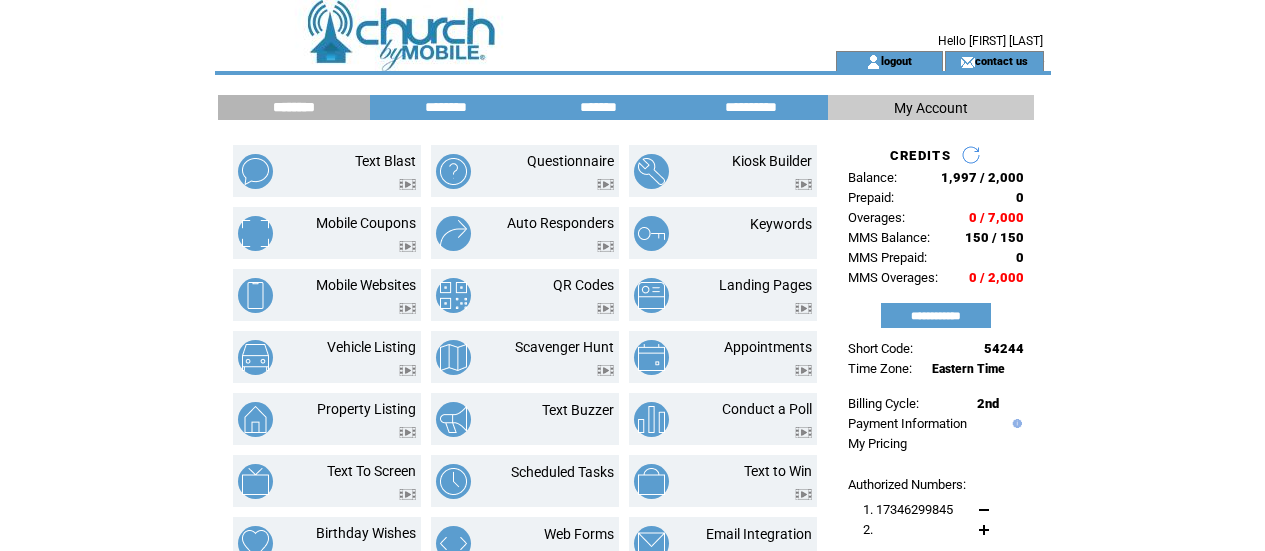 scroll, scrollTop: 0, scrollLeft: 0, axis: both 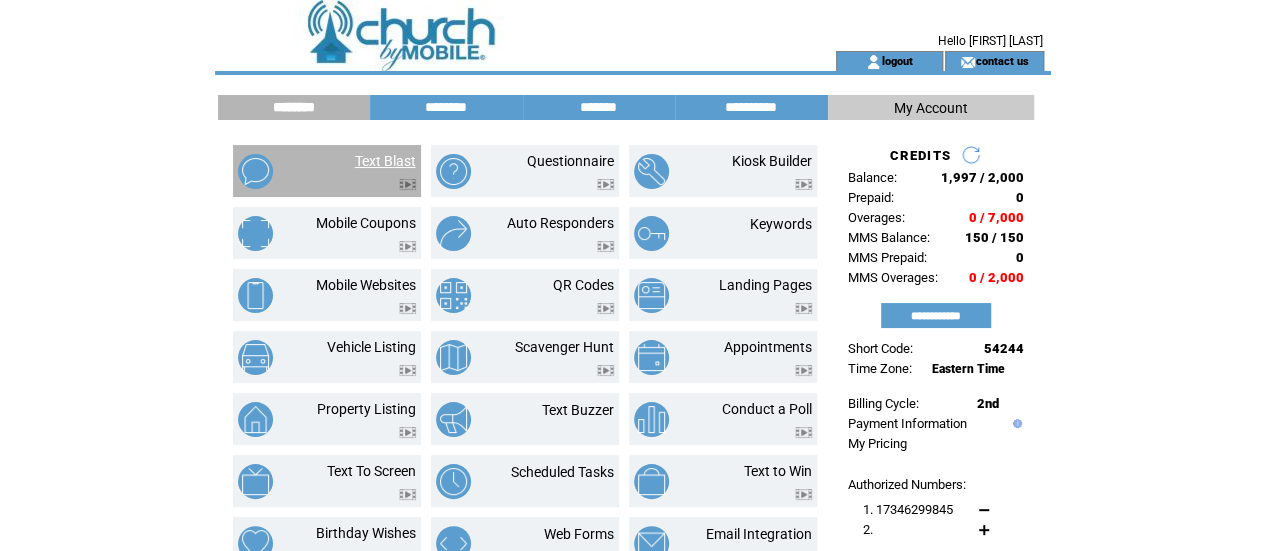 click on "Text Blast" at bounding box center [385, 161] 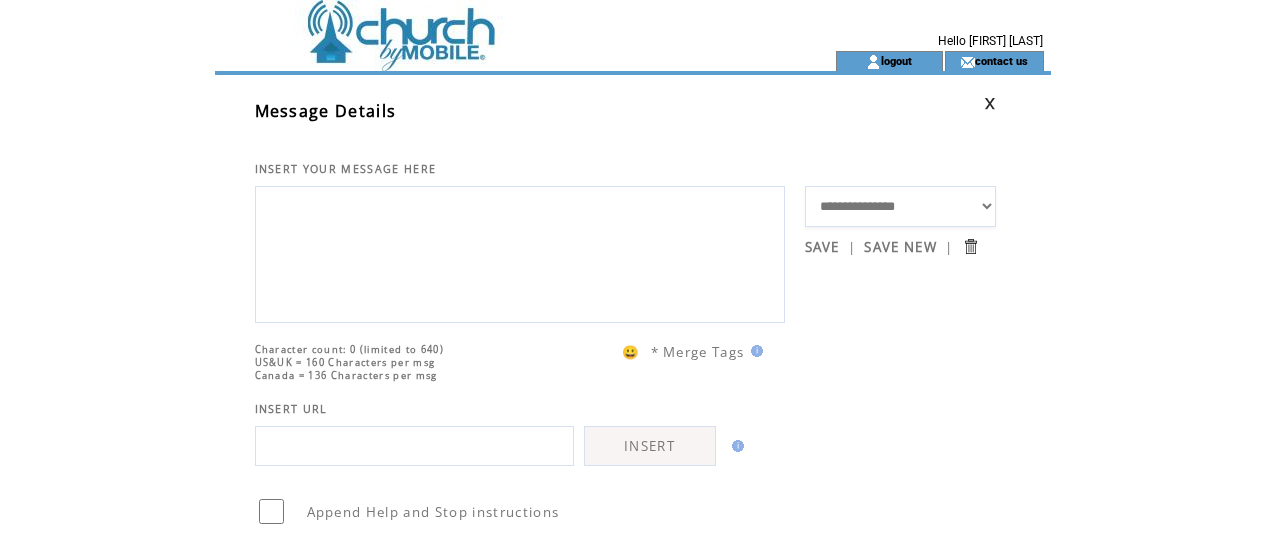 scroll, scrollTop: 0, scrollLeft: 0, axis: both 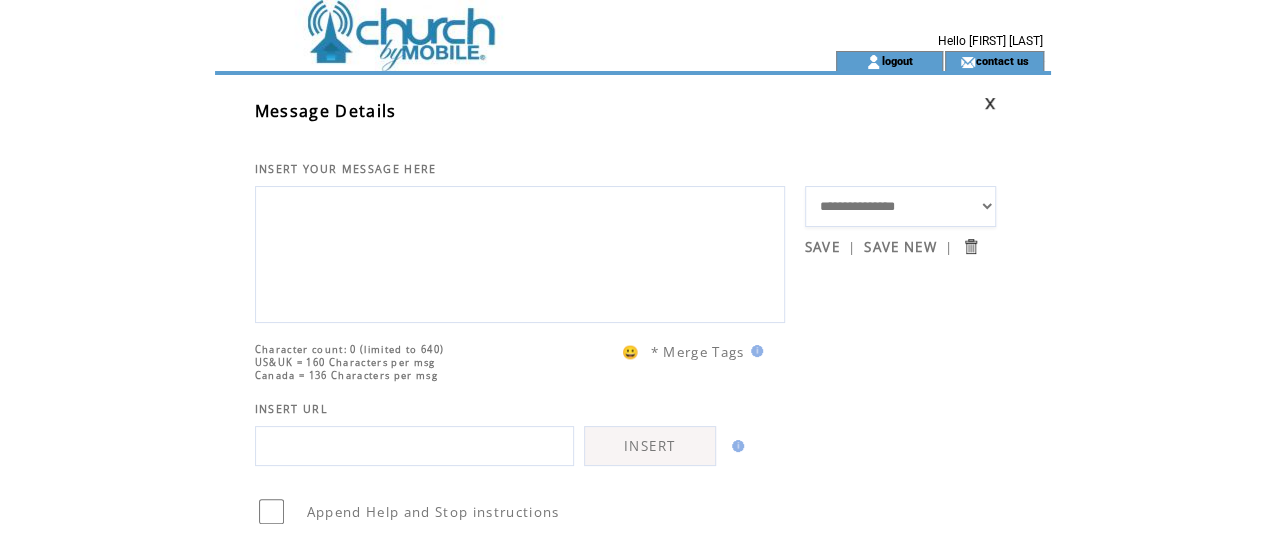 click on "**********" at bounding box center [900, 206] 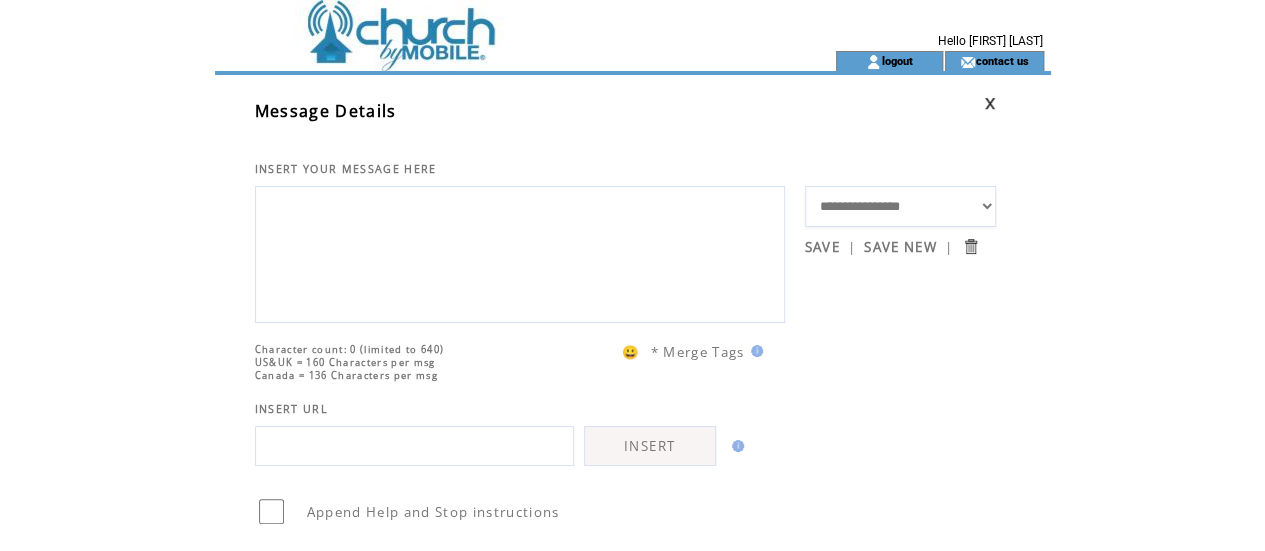 click on "**********" at bounding box center [900, 206] 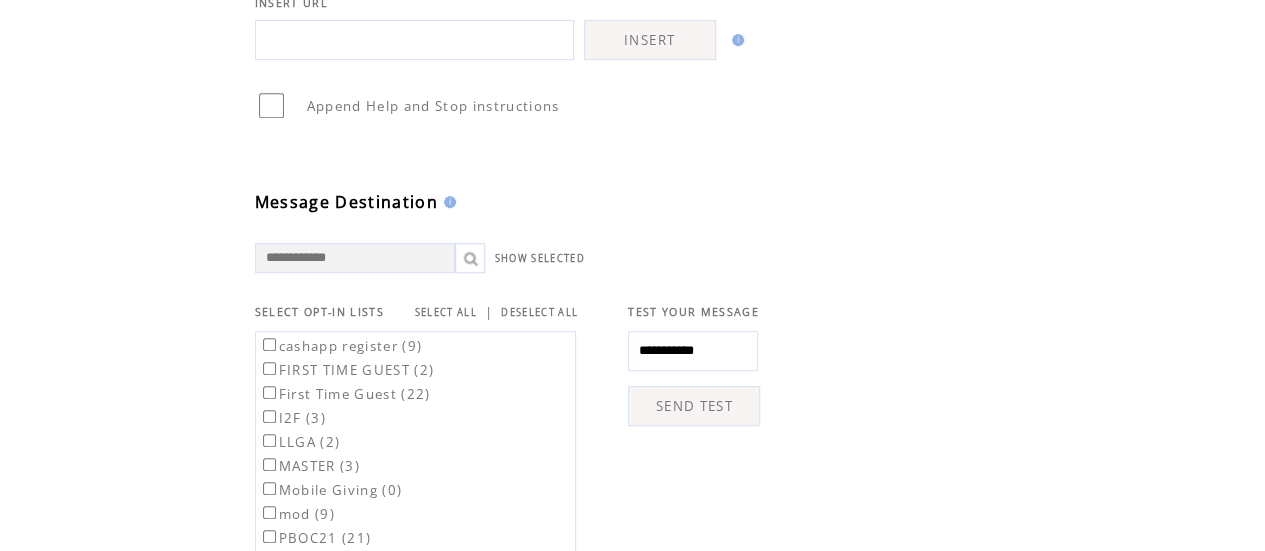 scroll, scrollTop: 444, scrollLeft: 0, axis: vertical 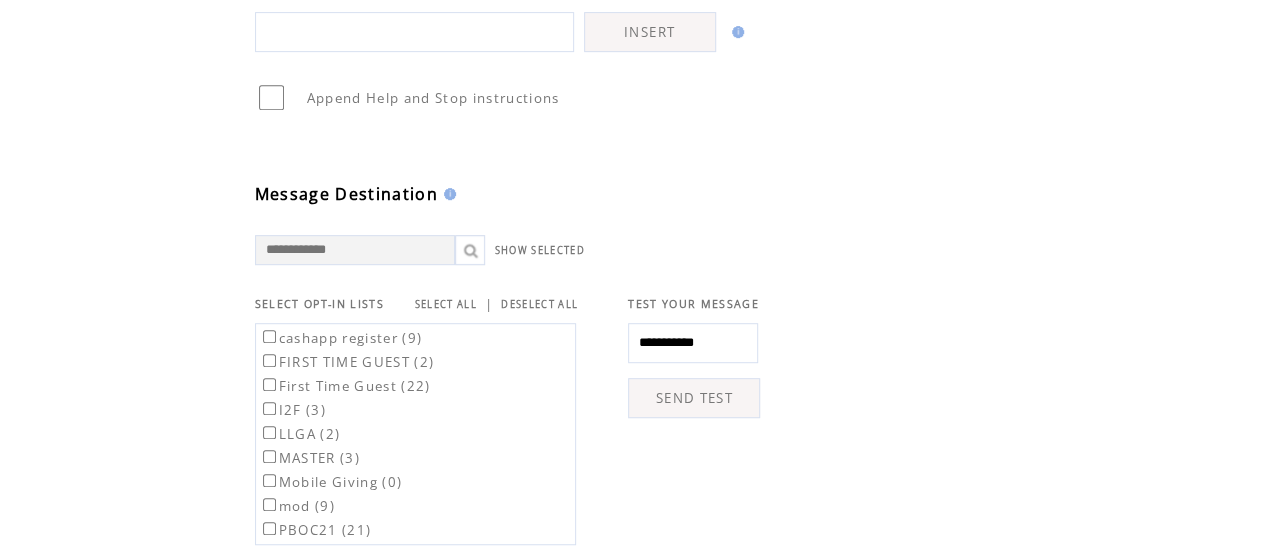 click on "SELECT ALL" at bounding box center [446, 304] 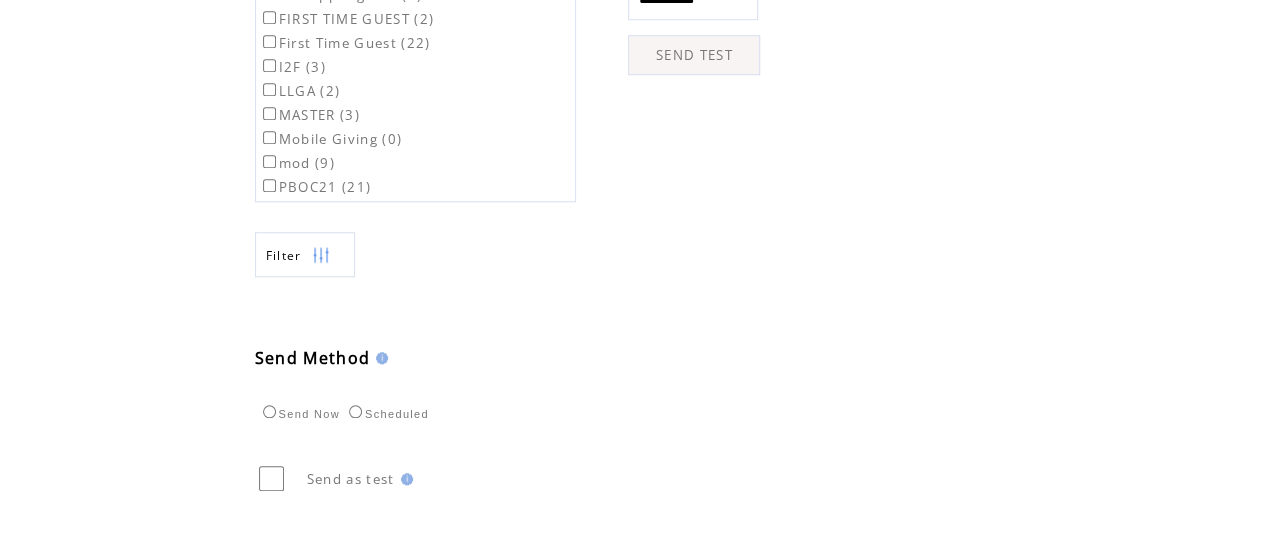 scroll, scrollTop: 783, scrollLeft: 0, axis: vertical 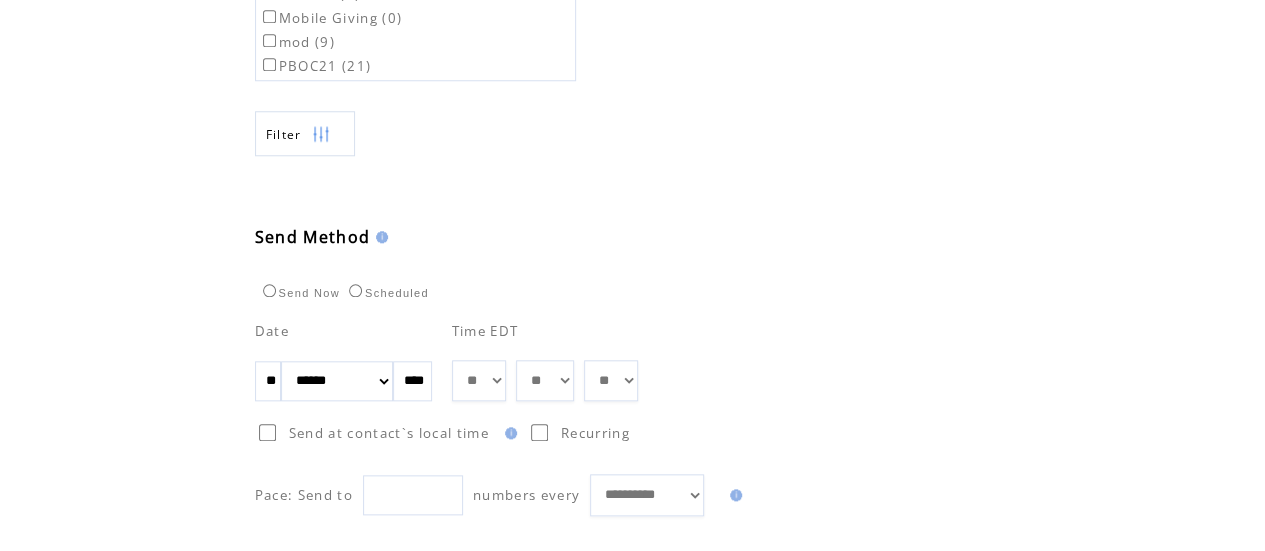 click on "**" at bounding box center [268, 381] 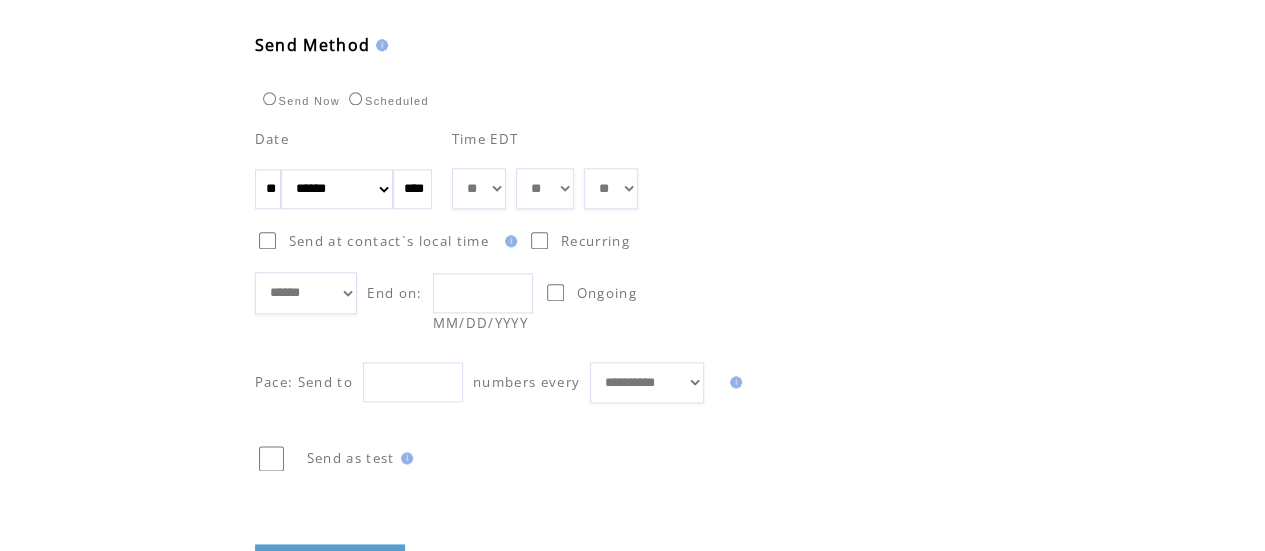 scroll, scrollTop: 1105, scrollLeft: 0, axis: vertical 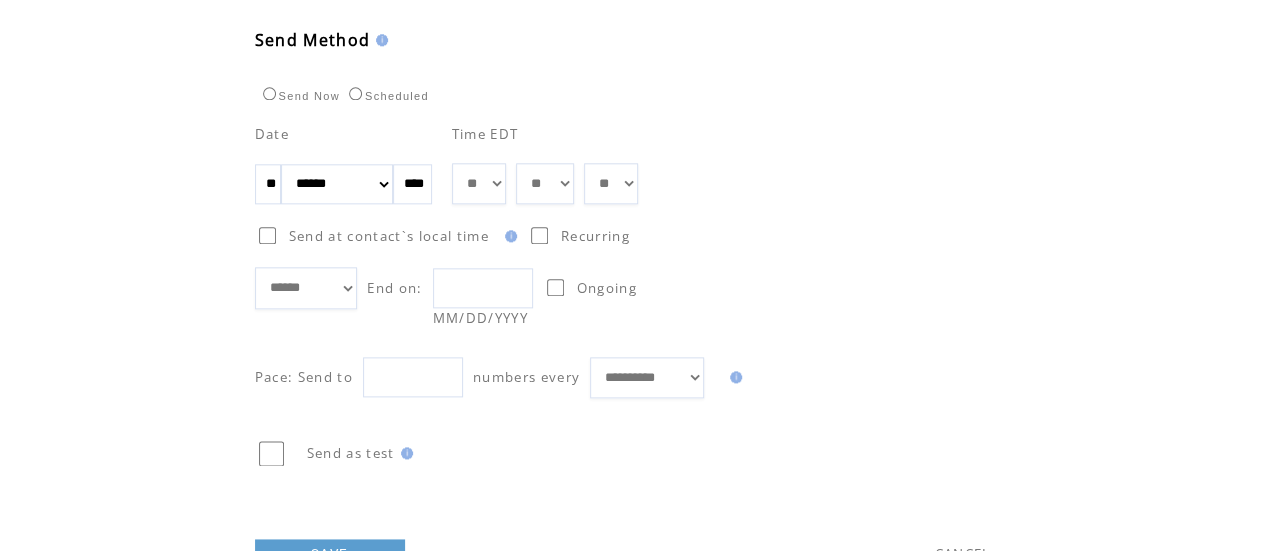 click at bounding box center (483, 288) 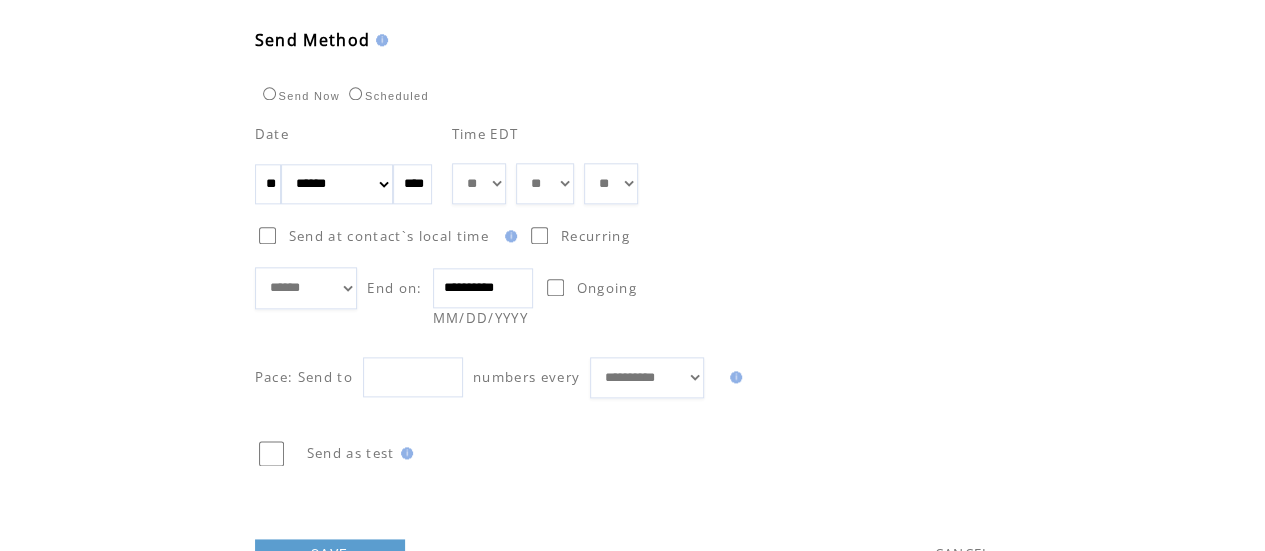 click on "**********" at bounding box center (483, 288) 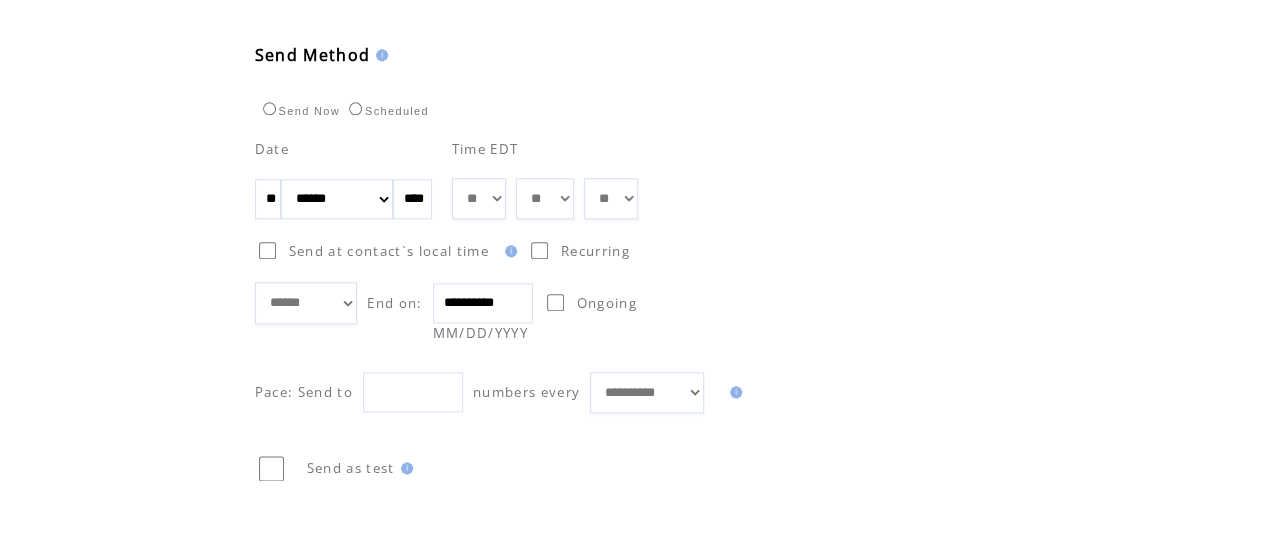 scroll, scrollTop: 1183, scrollLeft: 0, axis: vertical 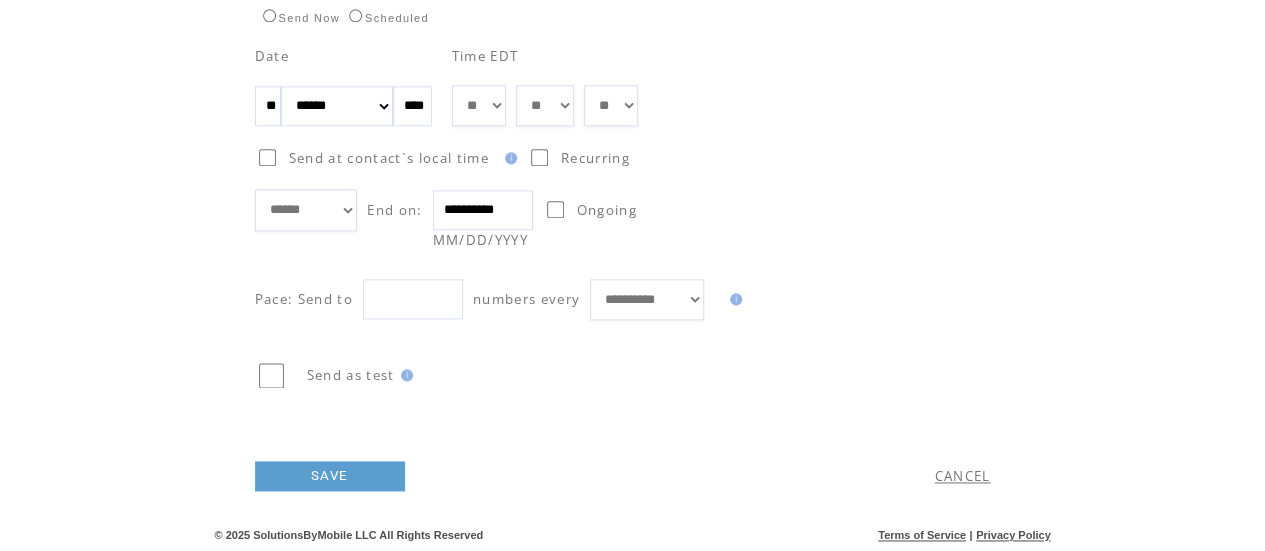 click on "SAVE" at bounding box center (330, 476) 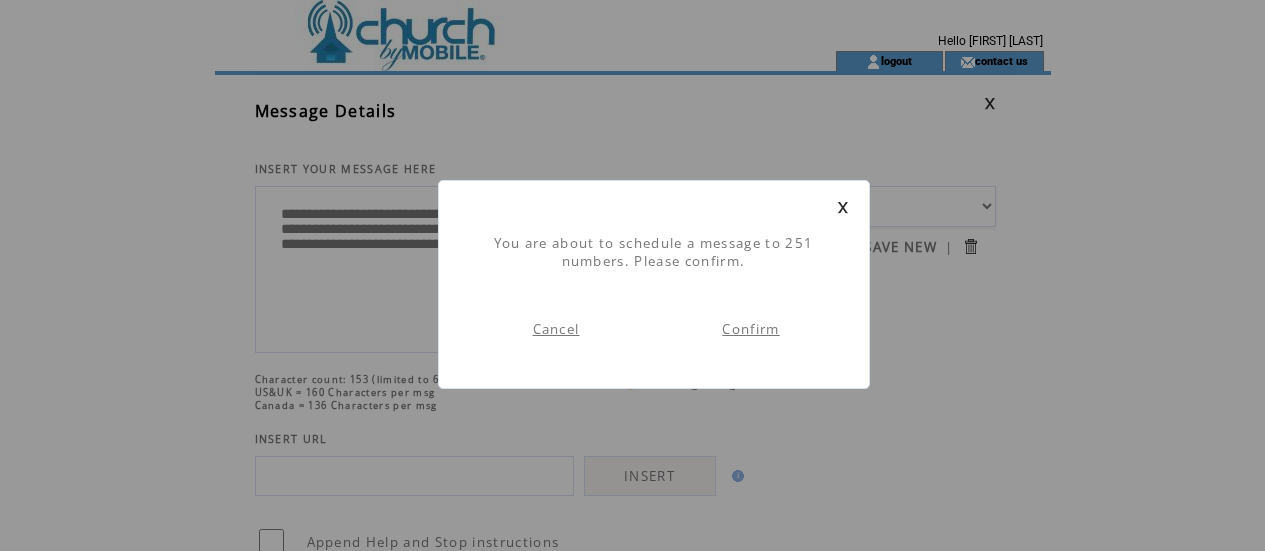 scroll, scrollTop: 1, scrollLeft: 0, axis: vertical 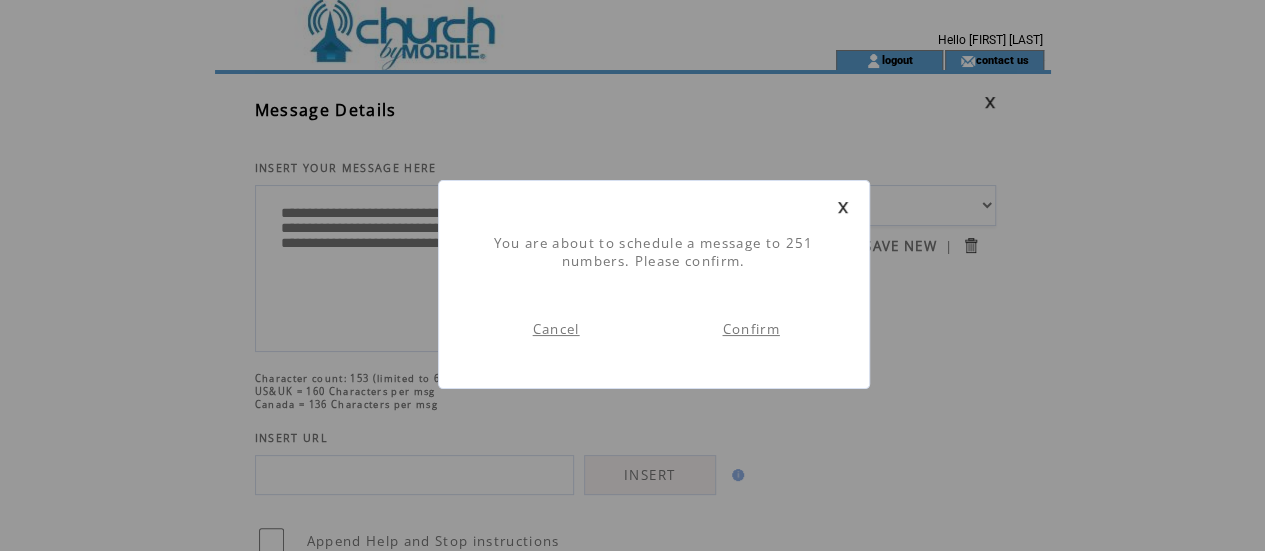 click on "Confirm" at bounding box center [750, 329] 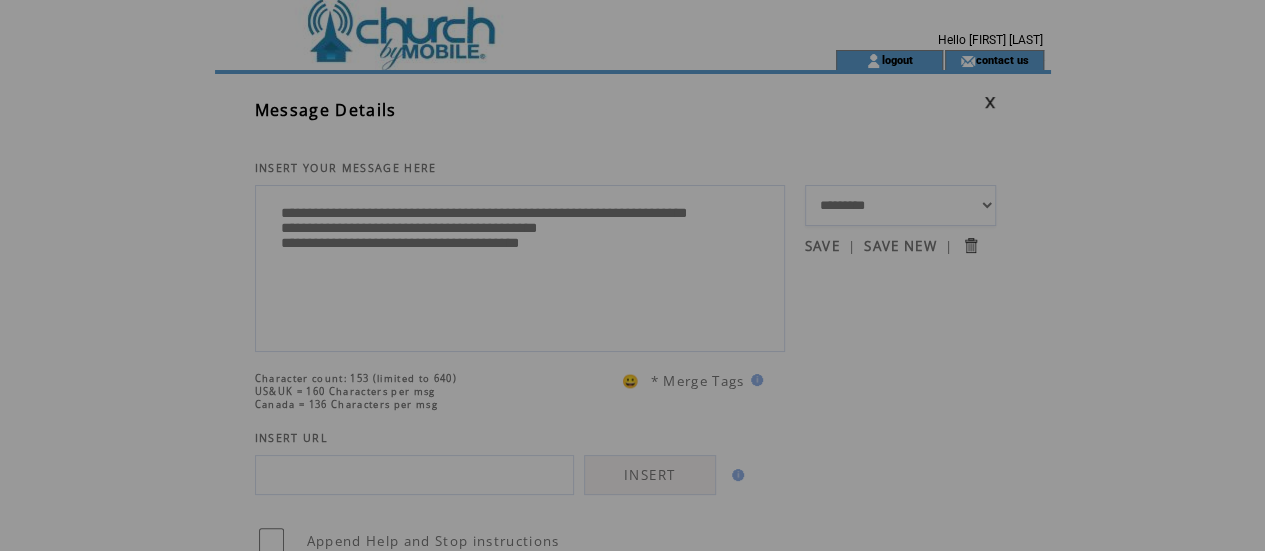 scroll, scrollTop: 0, scrollLeft: 0, axis: both 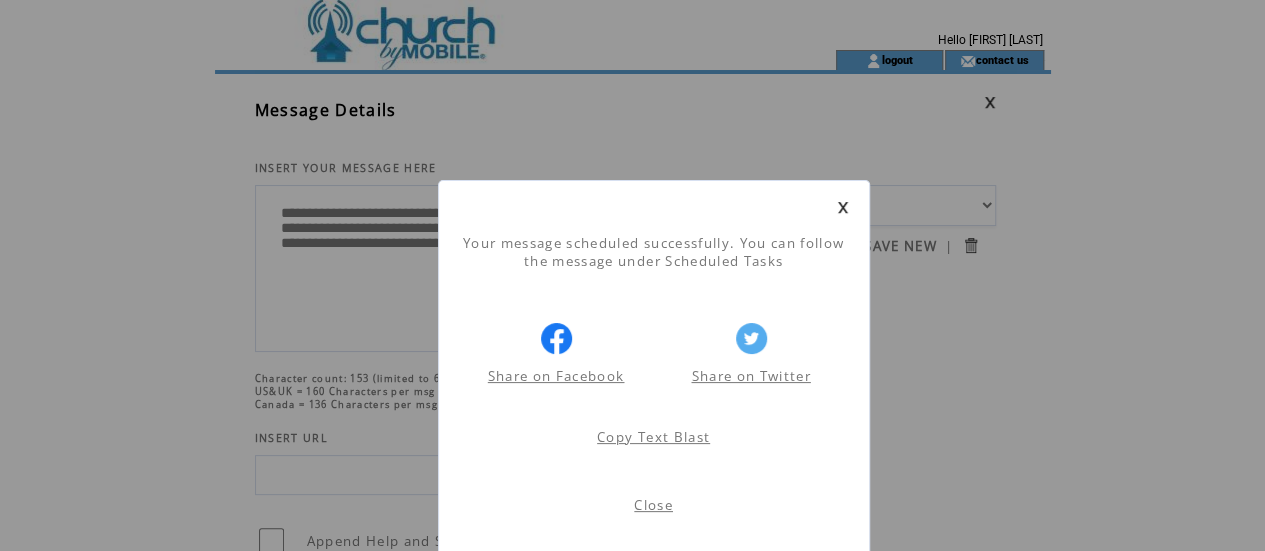 click on "Your message scheduled successfully. You can follow the message under Scheduled Tasks
Share on Facebook
Share on Twitter
Share on Facebook
Share on Twitter
Copy Text Blast" at bounding box center [632, 867] 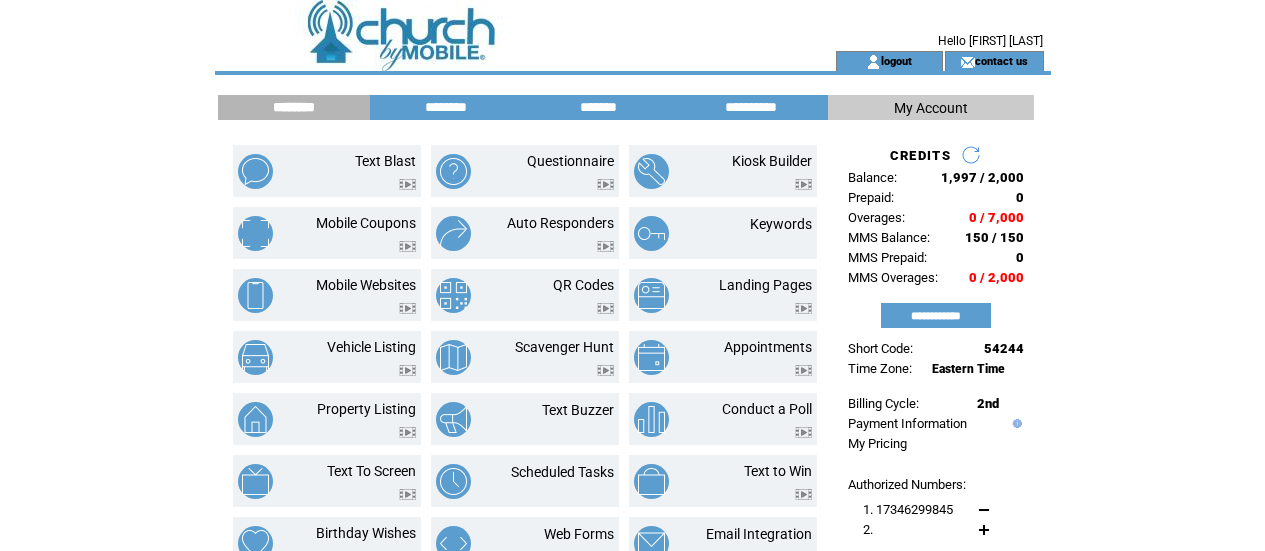 scroll, scrollTop: 0, scrollLeft: 0, axis: both 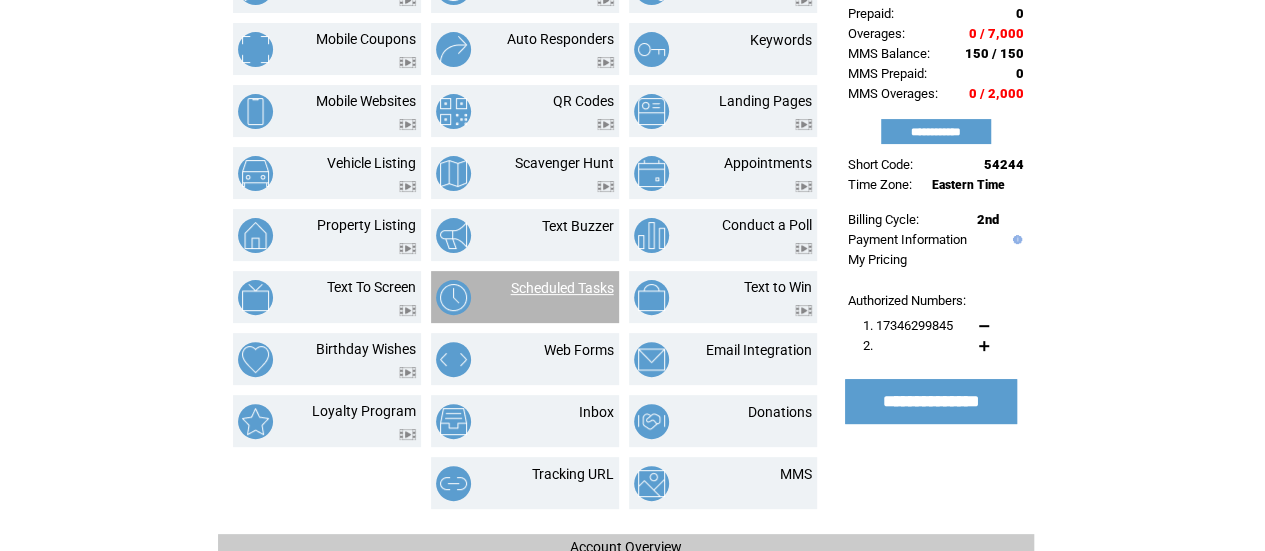 click on "Scheduled Tasks" at bounding box center (562, 288) 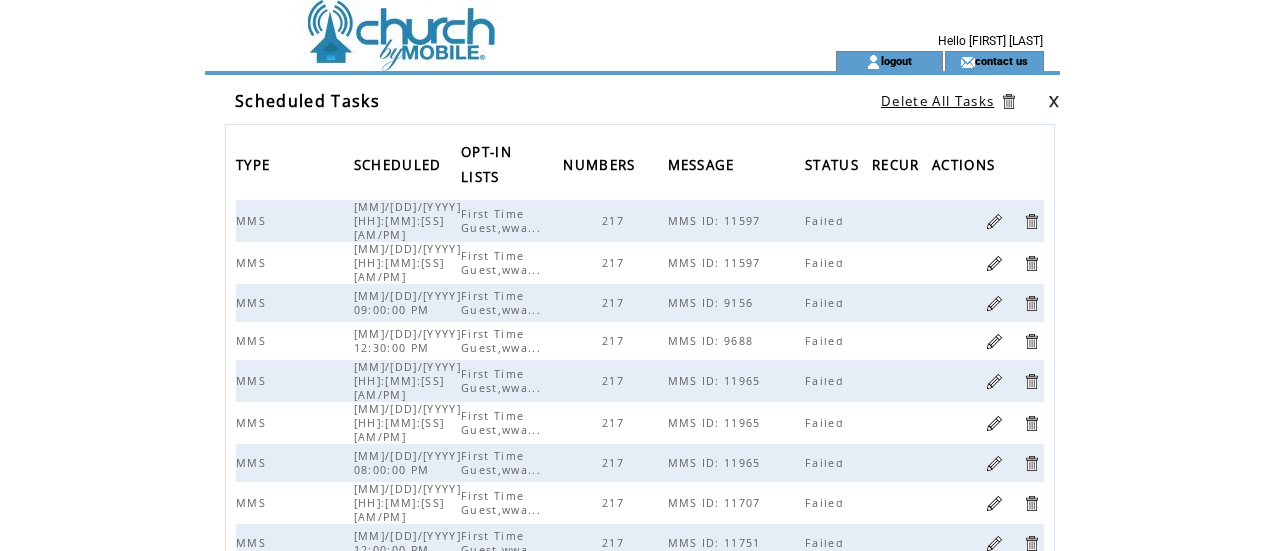 scroll, scrollTop: 0, scrollLeft: 0, axis: both 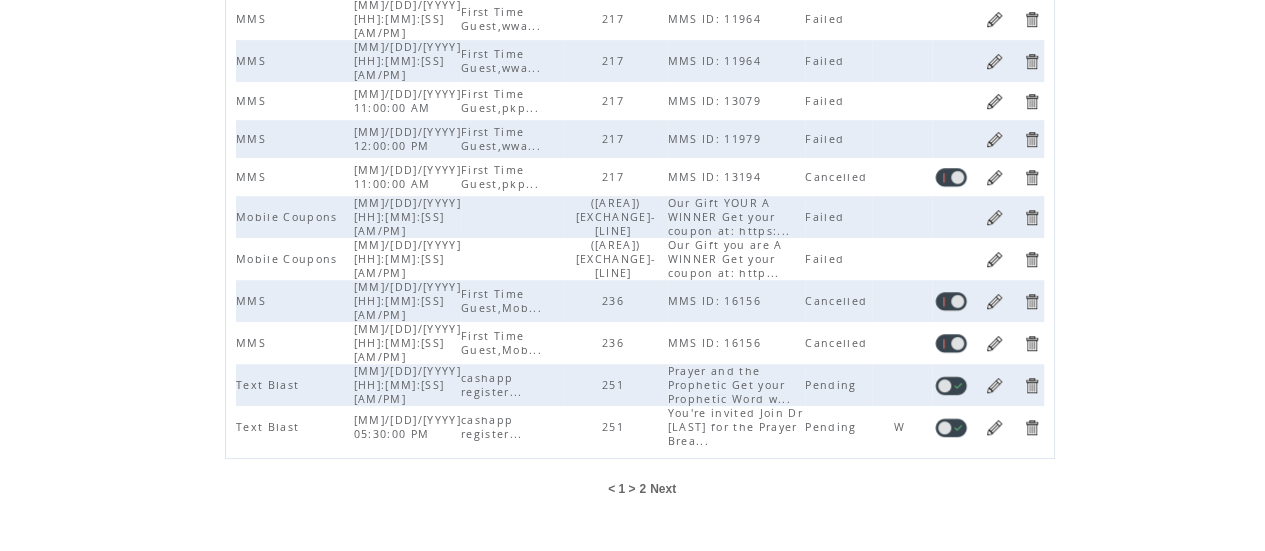 click on "2" at bounding box center [642, 489] 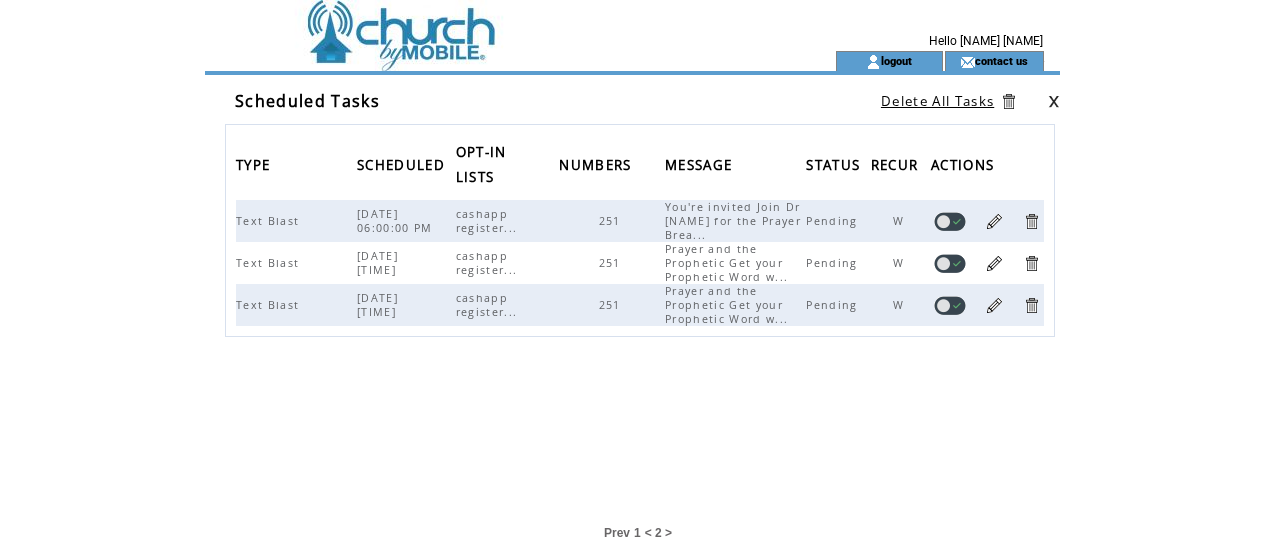 scroll, scrollTop: 0, scrollLeft: 0, axis: both 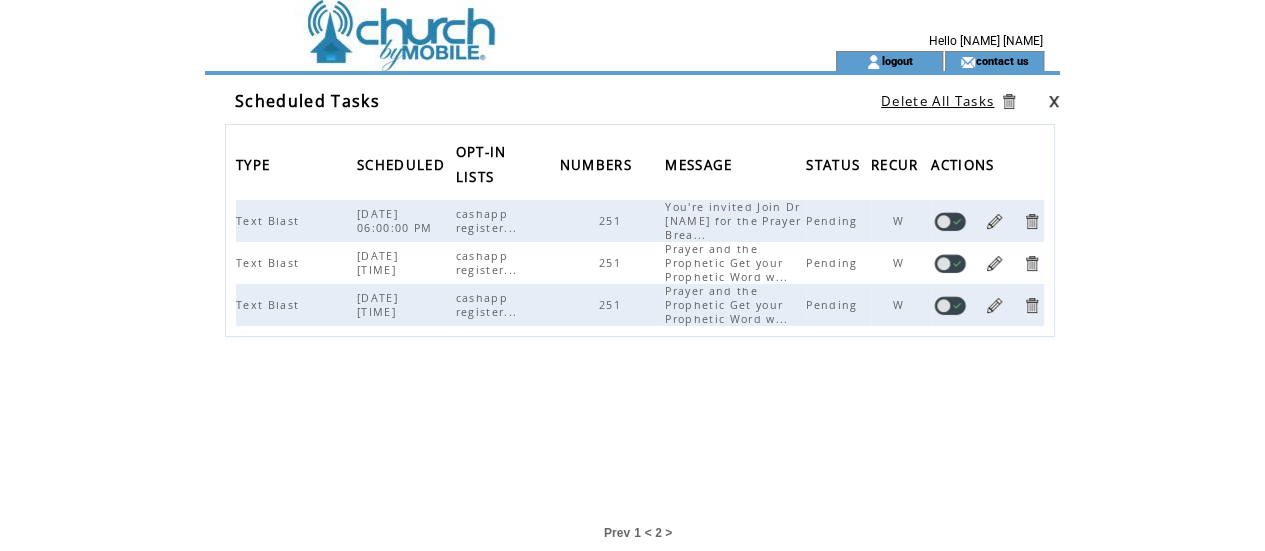 click on "1" at bounding box center [637, 533] 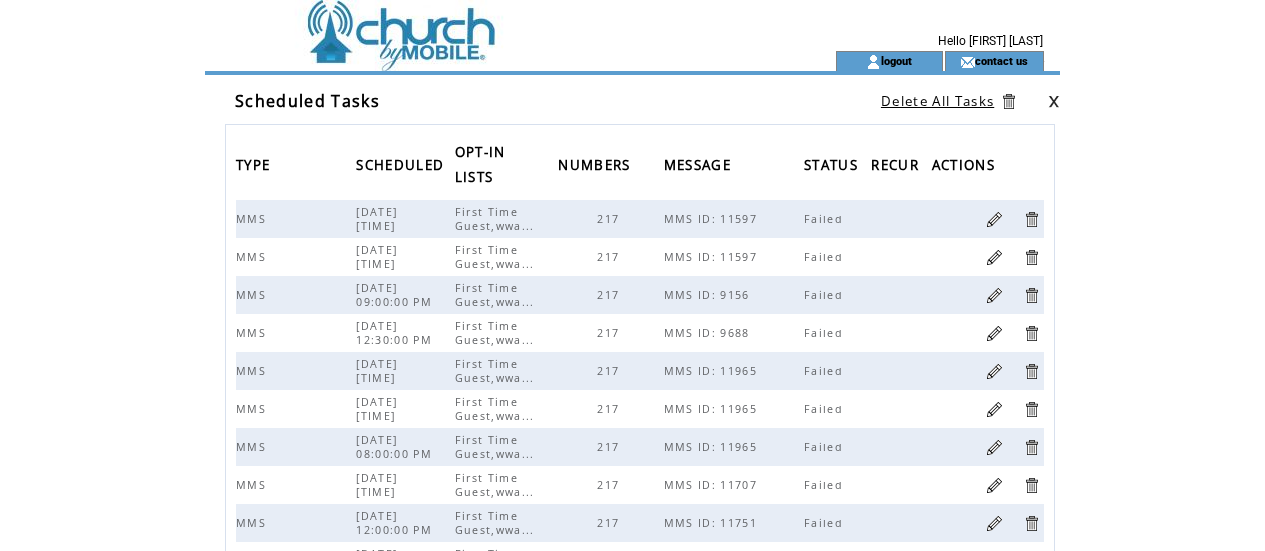 scroll, scrollTop: 0, scrollLeft: 0, axis: both 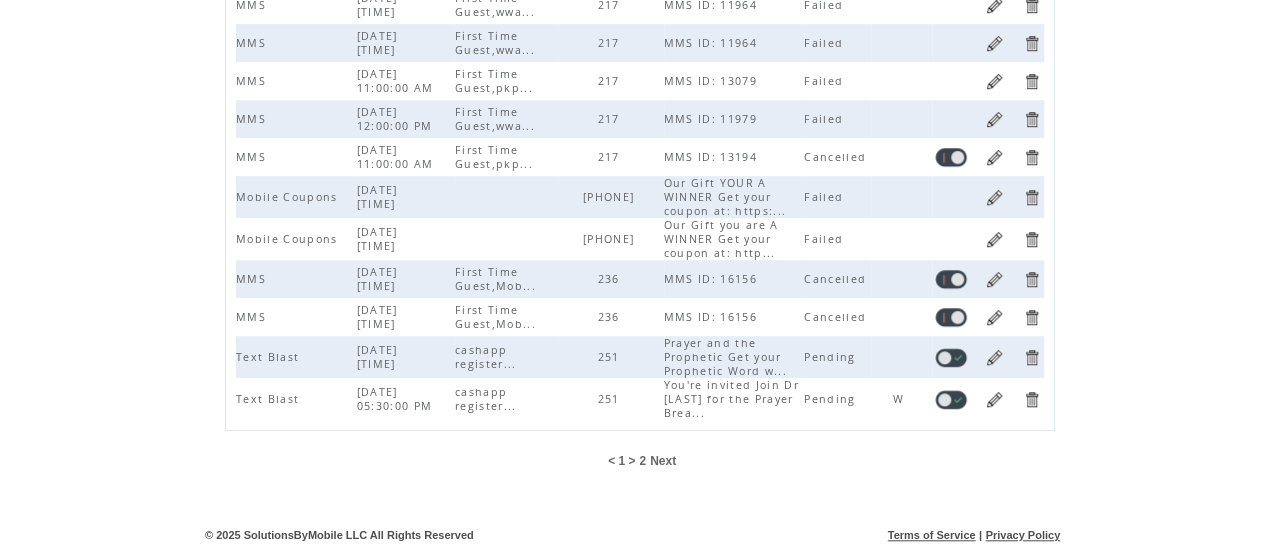 click at bounding box center (994, 399) 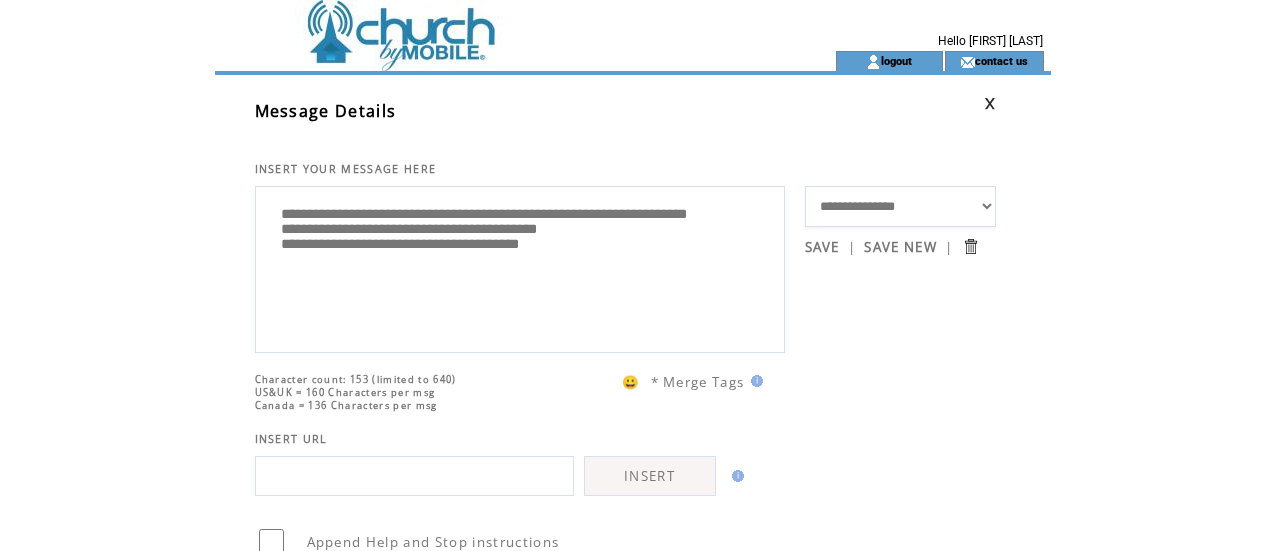 scroll, scrollTop: 0, scrollLeft: 0, axis: both 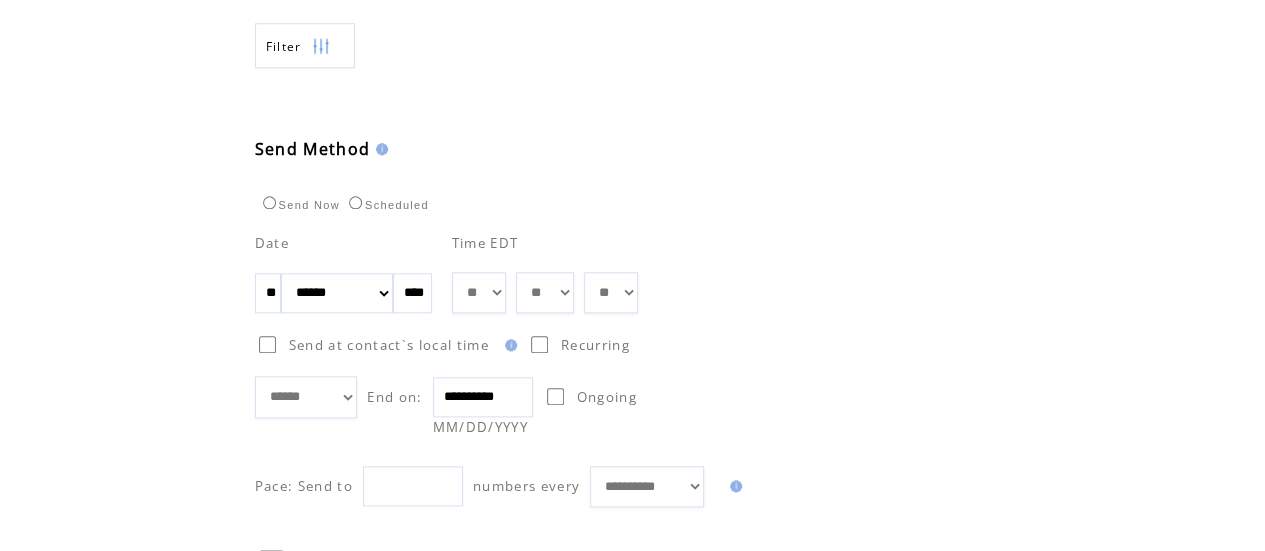 click on "** 	 ** 	 ** 	 ** 	 ** 	 ** 	 ** 	 ** 	 ** 	 ** 	 ** 	 ** 	 **" at bounding box center (479, 292) 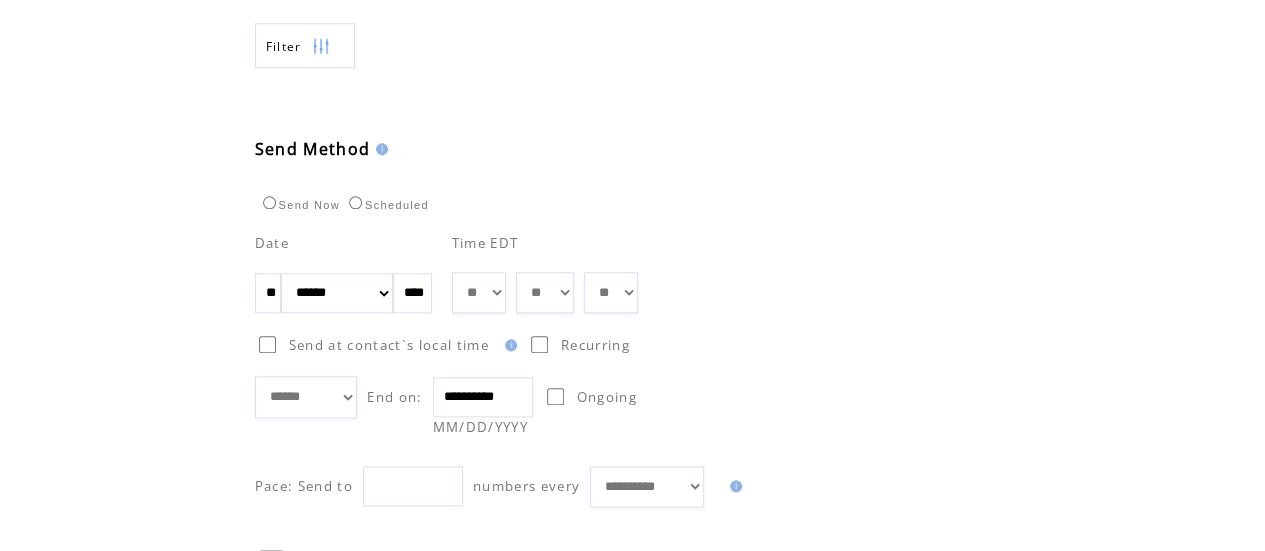 select on "*" 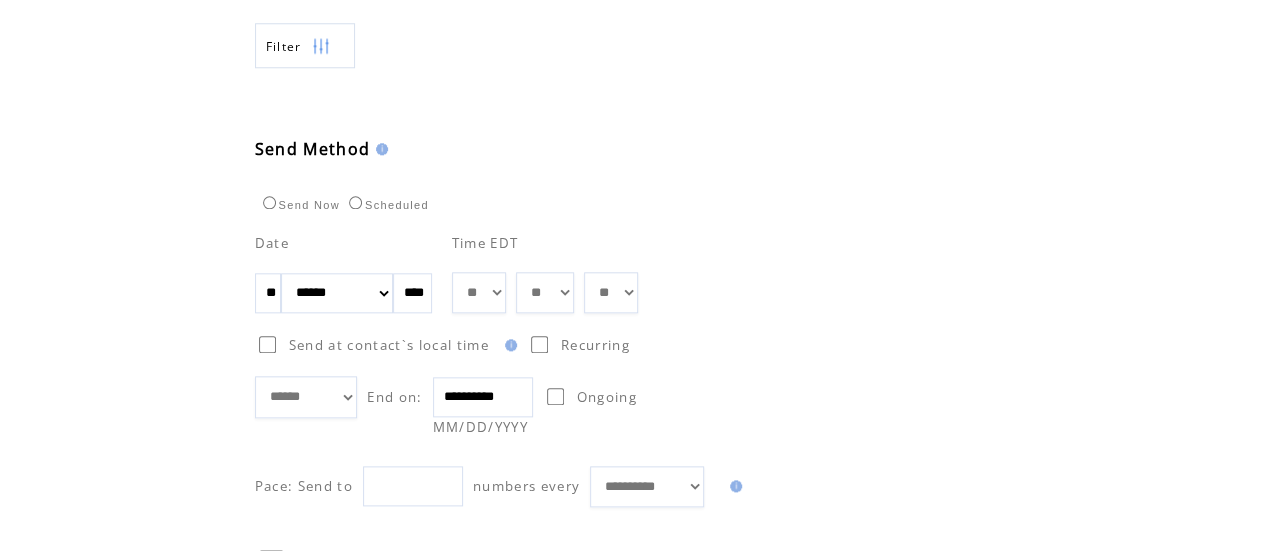 click on "** 	 ** 	 ** 	 ** 	 ** 	 ** 	 ** 	 ** 	 ** 	 ** 	 ** 	 ** 	 **" at bounding box center (479, 292) 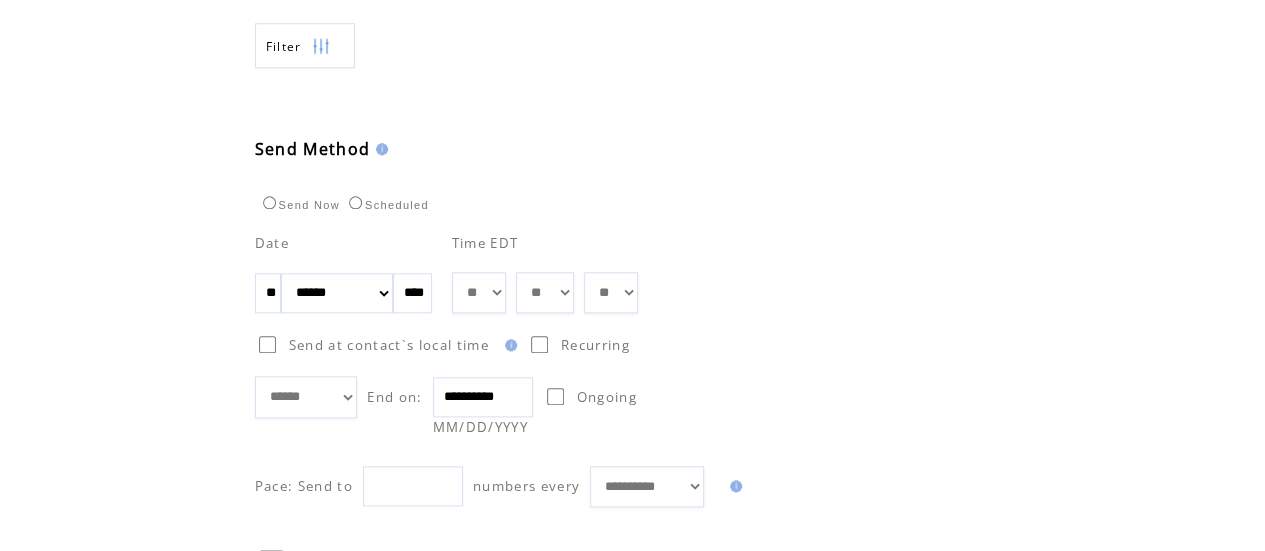 select on "*" 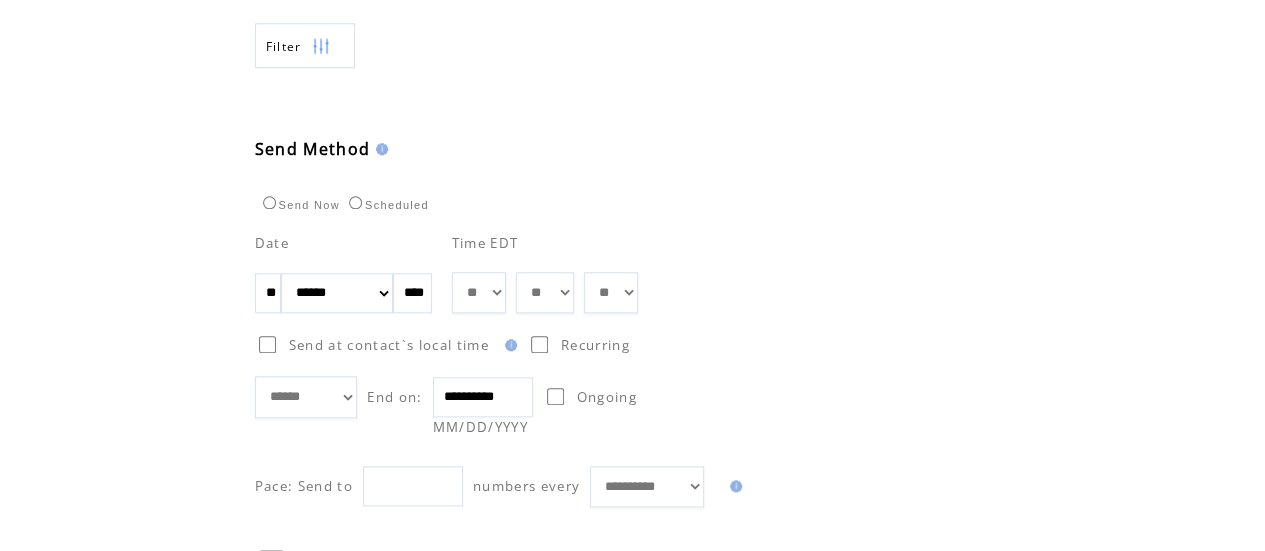 click on "** 	 ** 	 ** 	 ** 	 ** 	 ** 	 ** 	 ** 	 ** 	 ** 	 ** 	 ** 	 ** 	 ** 	 ** 	 ** 	 ** 	 ** 	 ** 	 ** 	 ** 	 ** 	 ** 	 ** 	 ** 	 ** 	 ** 	 ** 	 ** 	 ** 	 ** 	 ** 	 ** 	 ** 	 ** 	 ** 	 ** 	 ** 	 ** 	 ** 	 ** 	 ** 	 ** 	 ** 	 ** 	 ** 	 ** 	 ** 	 ** 	 ** 	 ** 	 ** 	 ** 	 ** 	 ** 	 ** 	 ** 	 ** 	 ** 	 ** 	 **" at bounding box center (545, 292) 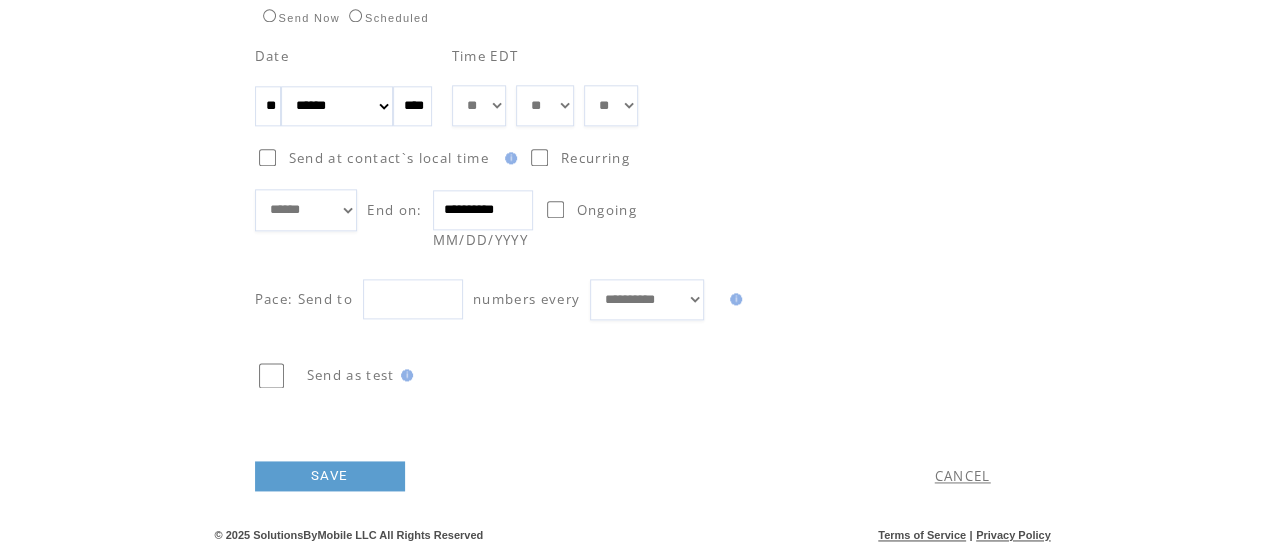 click on "SAVE" at bounding box center (330, 476) 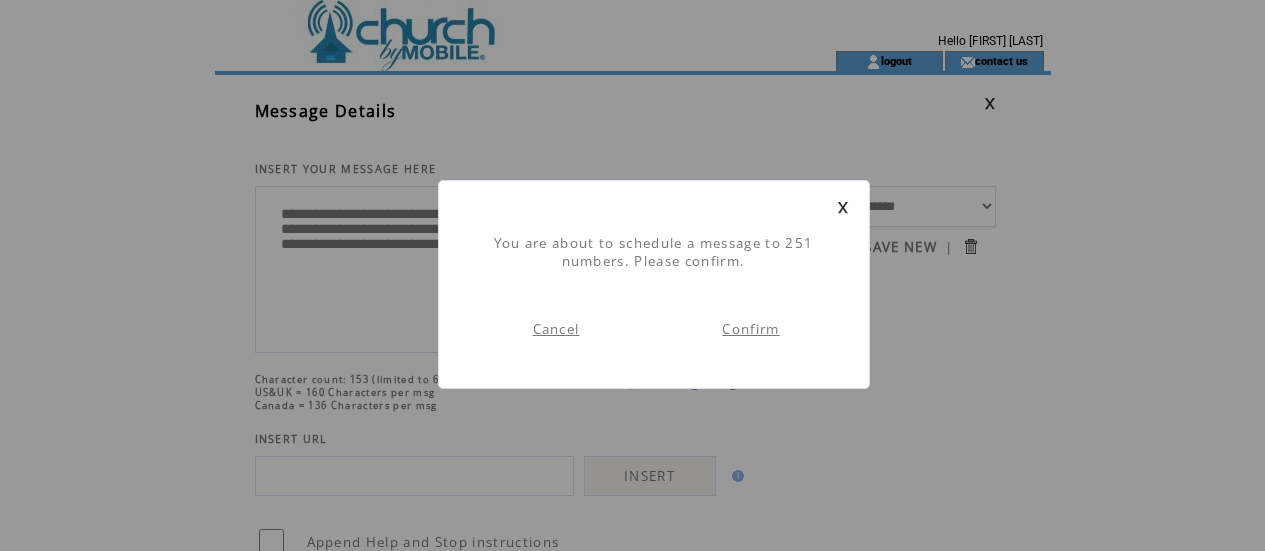 scroll, scrollTop: 1, scrollLeft: 0, axis: vertical 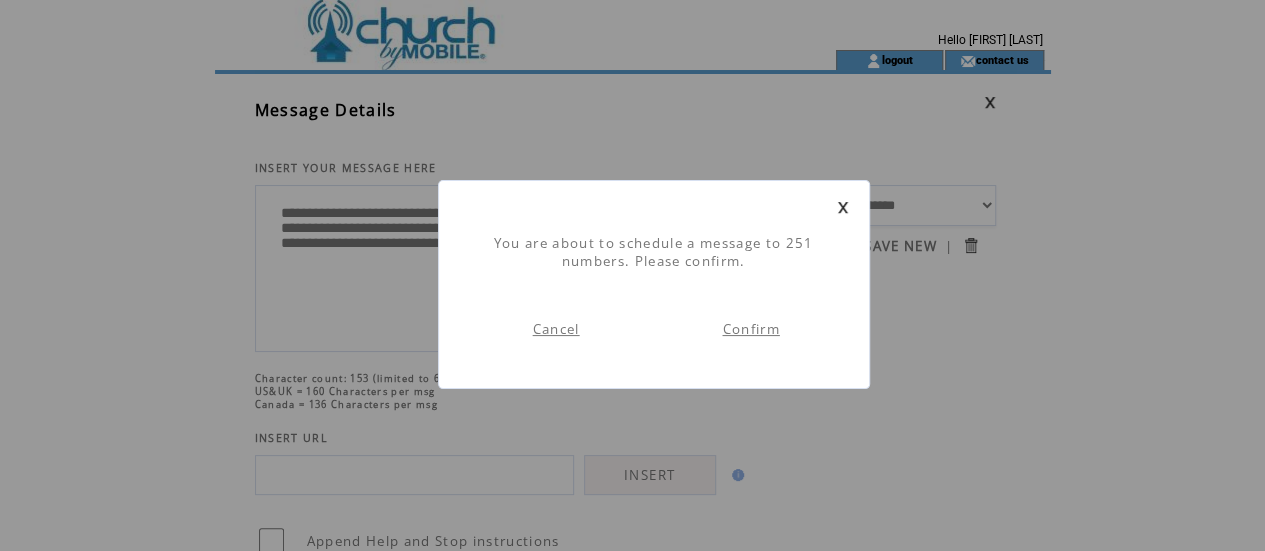 click on "Confirm" at bounding box center (750, 329) 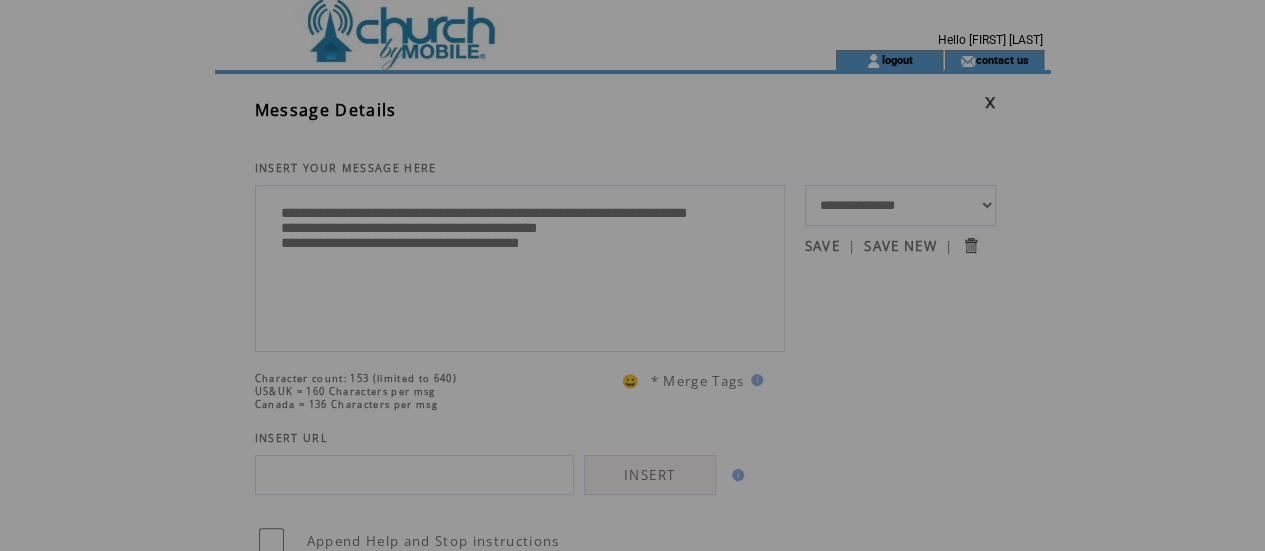scroll, scrollTop: 0, scrollLeft: 0, axis: both 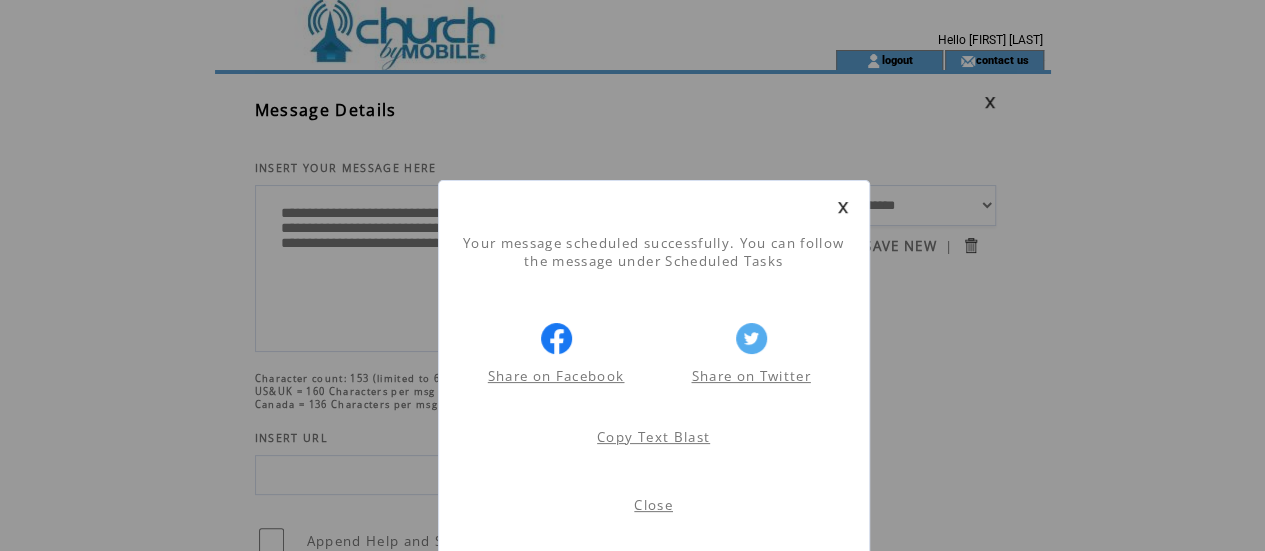 click on "Close" at bounding box center (653, 505) 